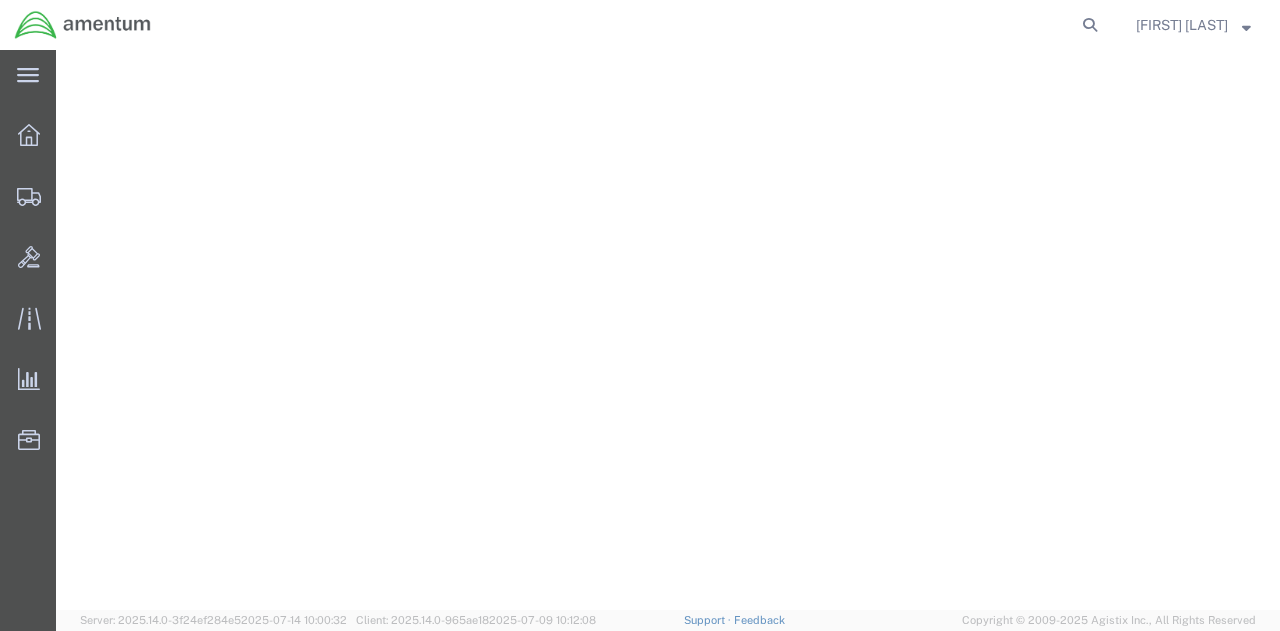 scroll, scrollTop: 0, scrollLeft: 0, axis: both 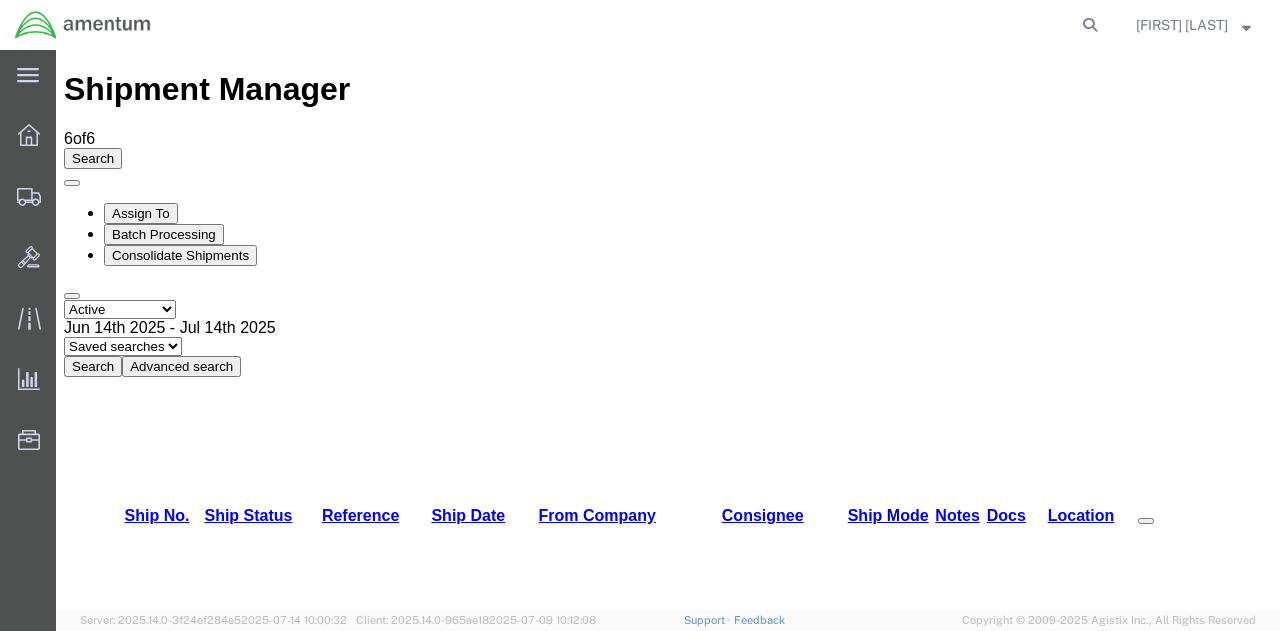 click on "Search" at bounding box center [93, 366] 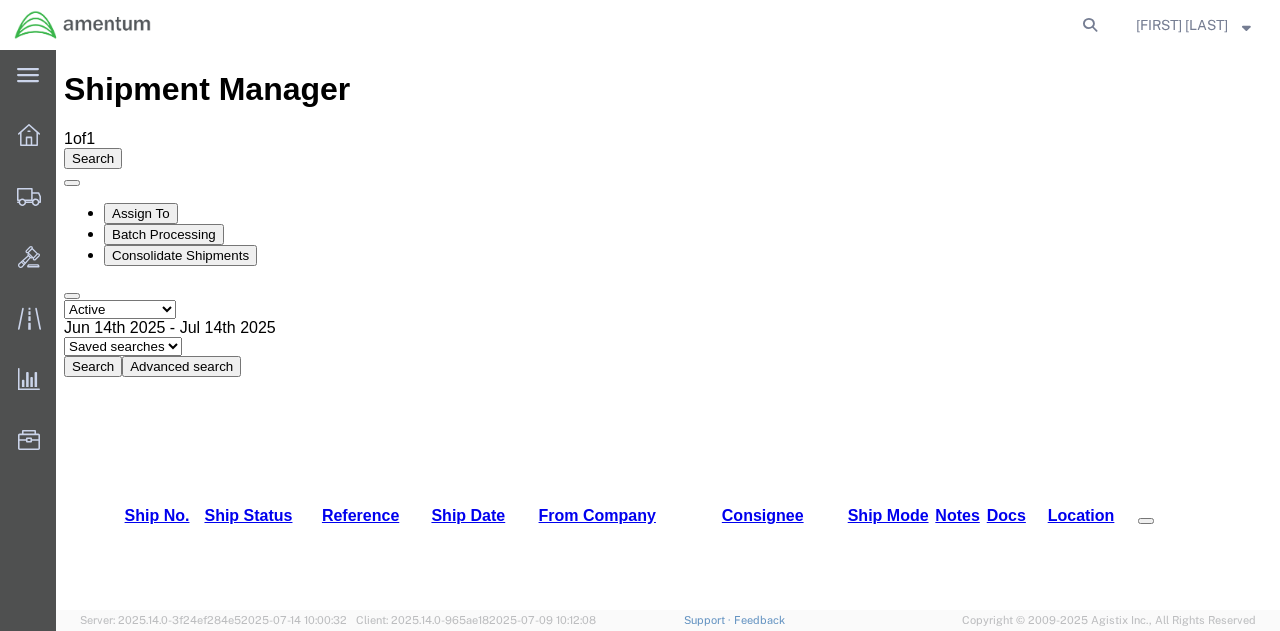 click on "56178788" at bounding box center [148, 1065] 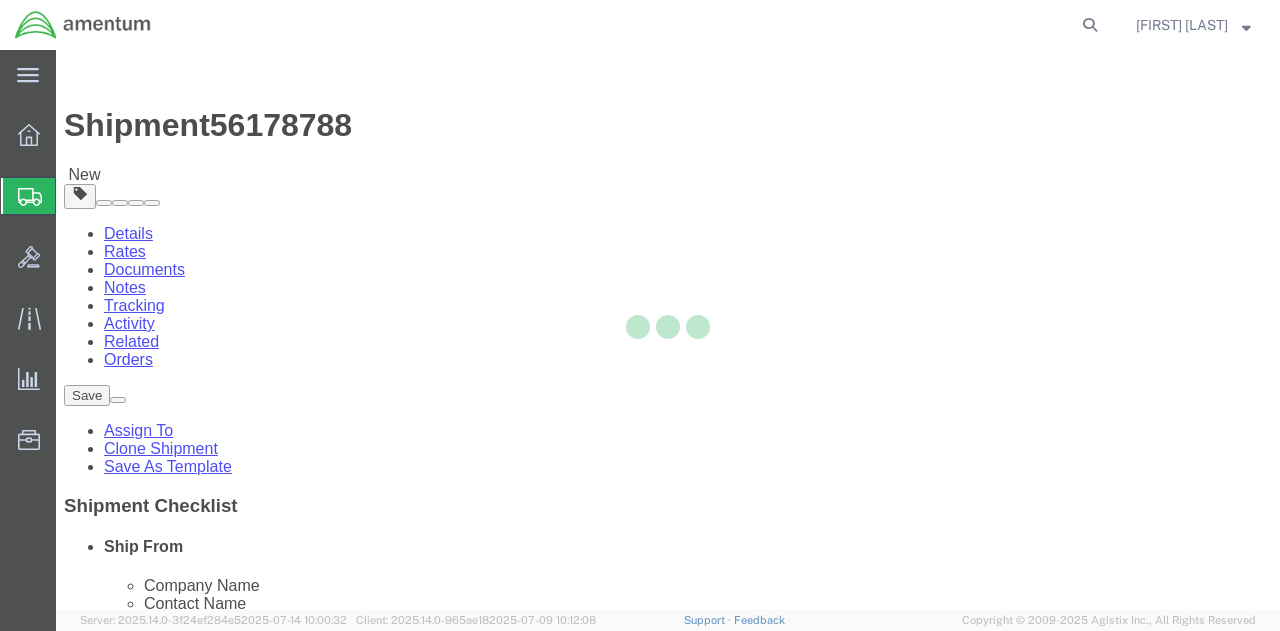 select on "42747" 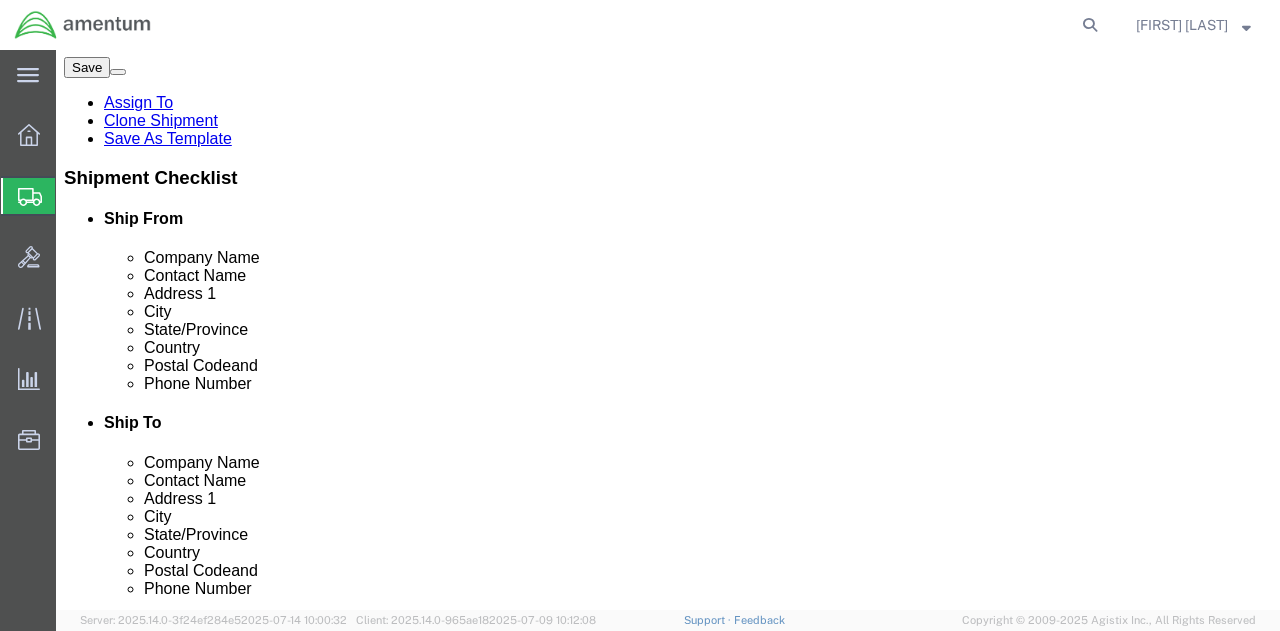 scroll, scrollTop: 300, scrollLeft: 0, axis: vertical 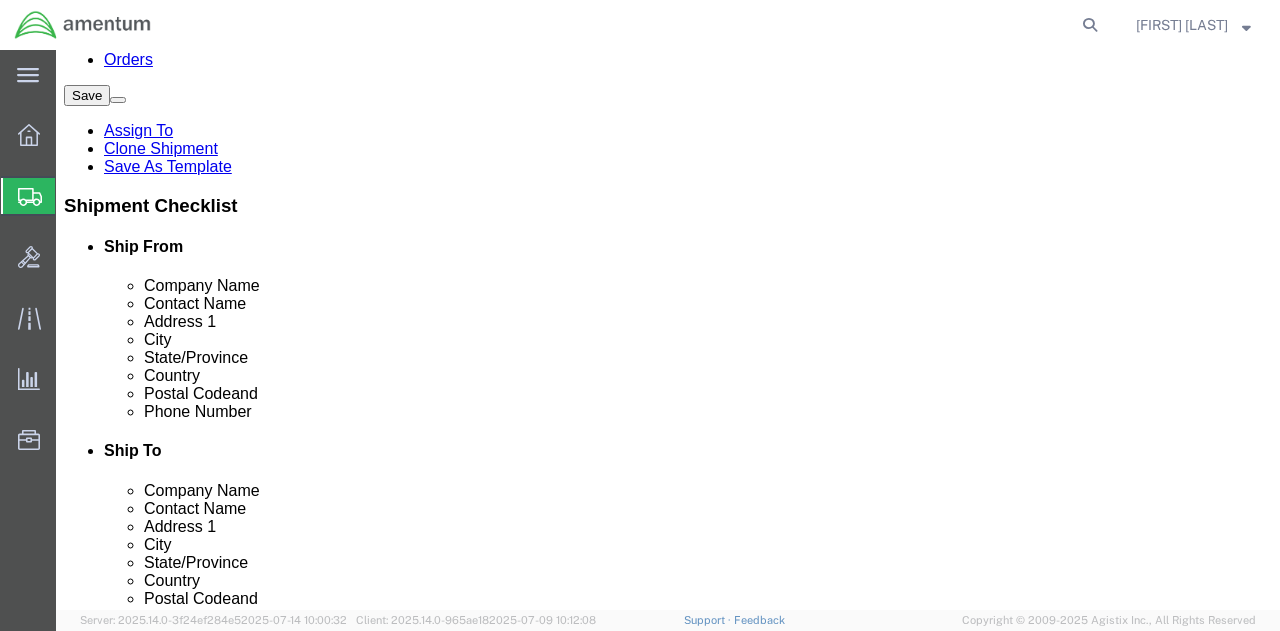 click 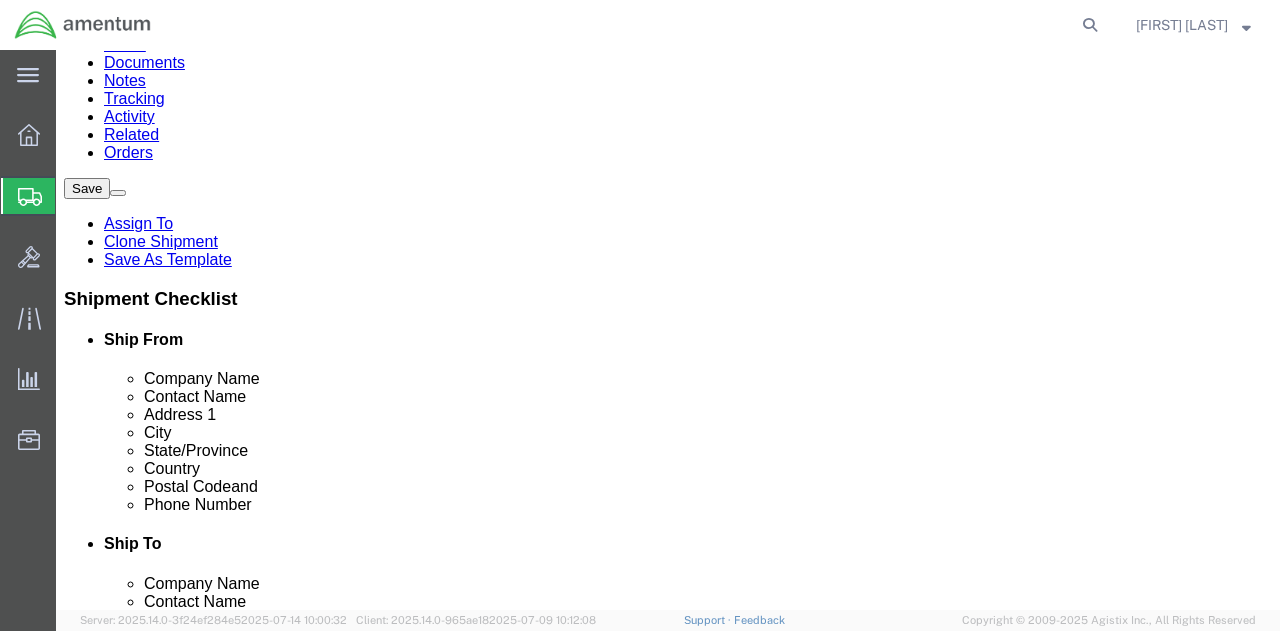 scroll, scrollTop: 0, scrollLeft: 0, axis: both 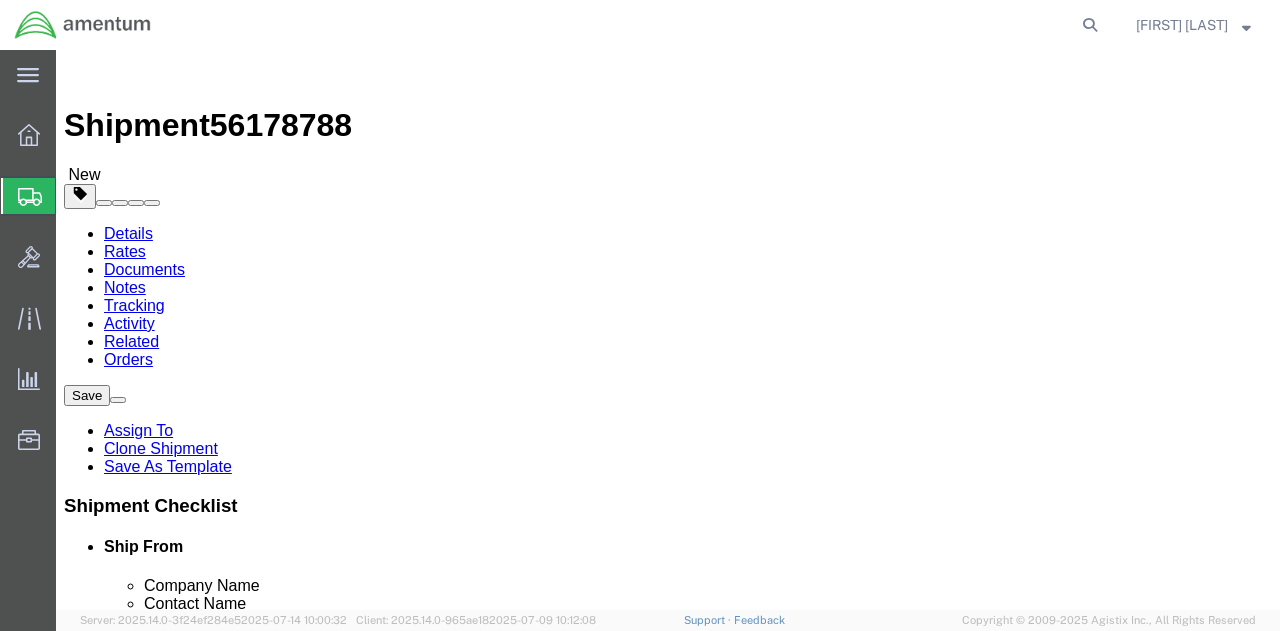 click 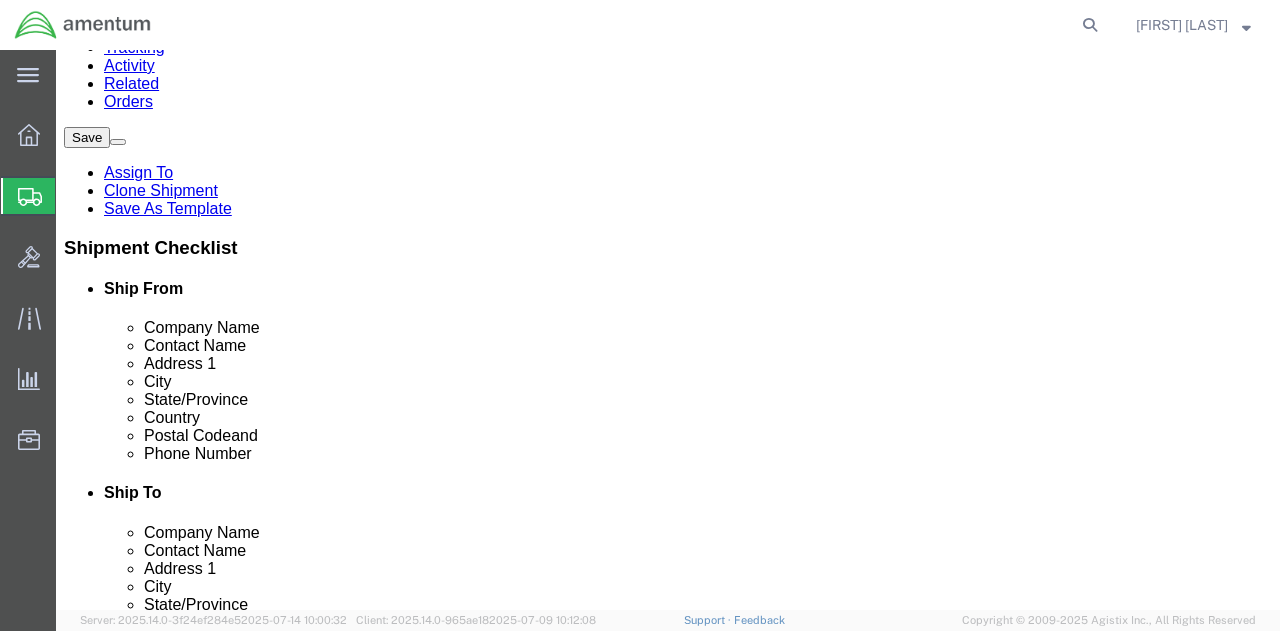 scroll, scrollTop: 300, scrollLeft: 0, axis: vertical 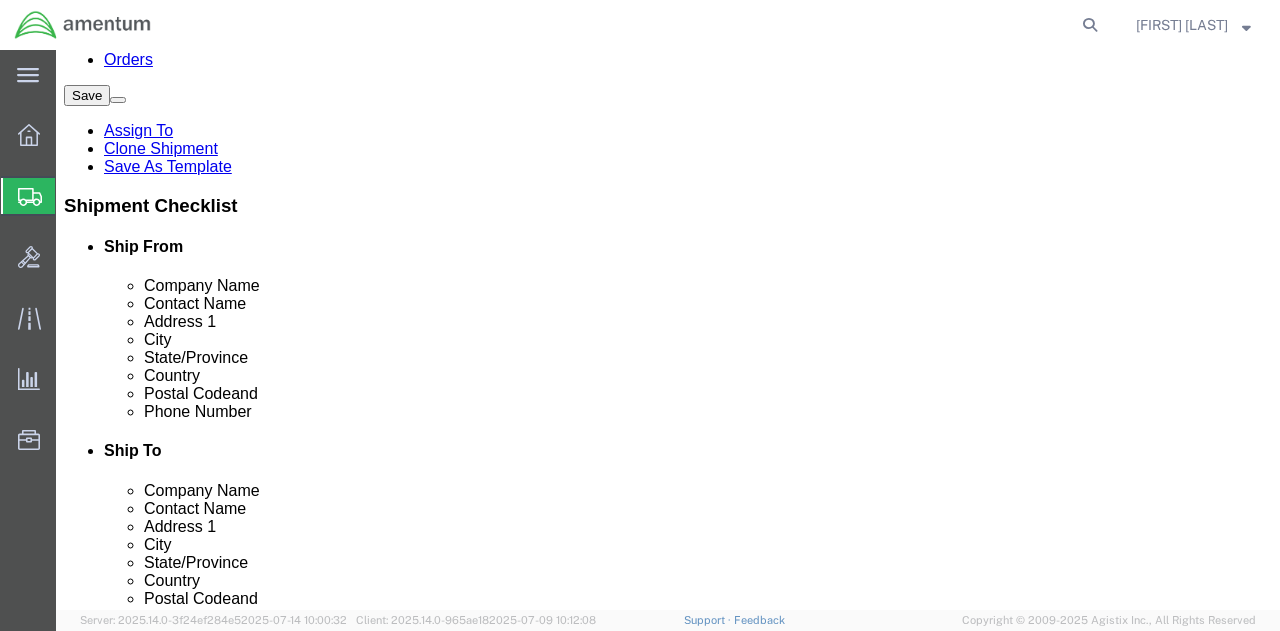 type on "," 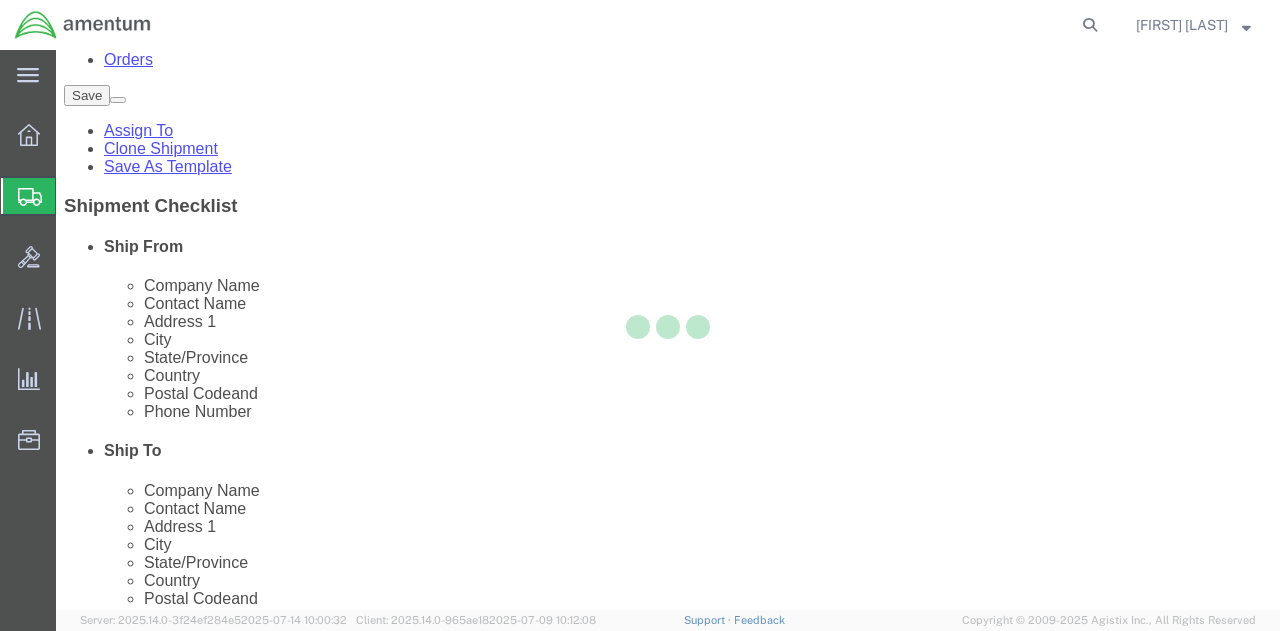 select on "42747" 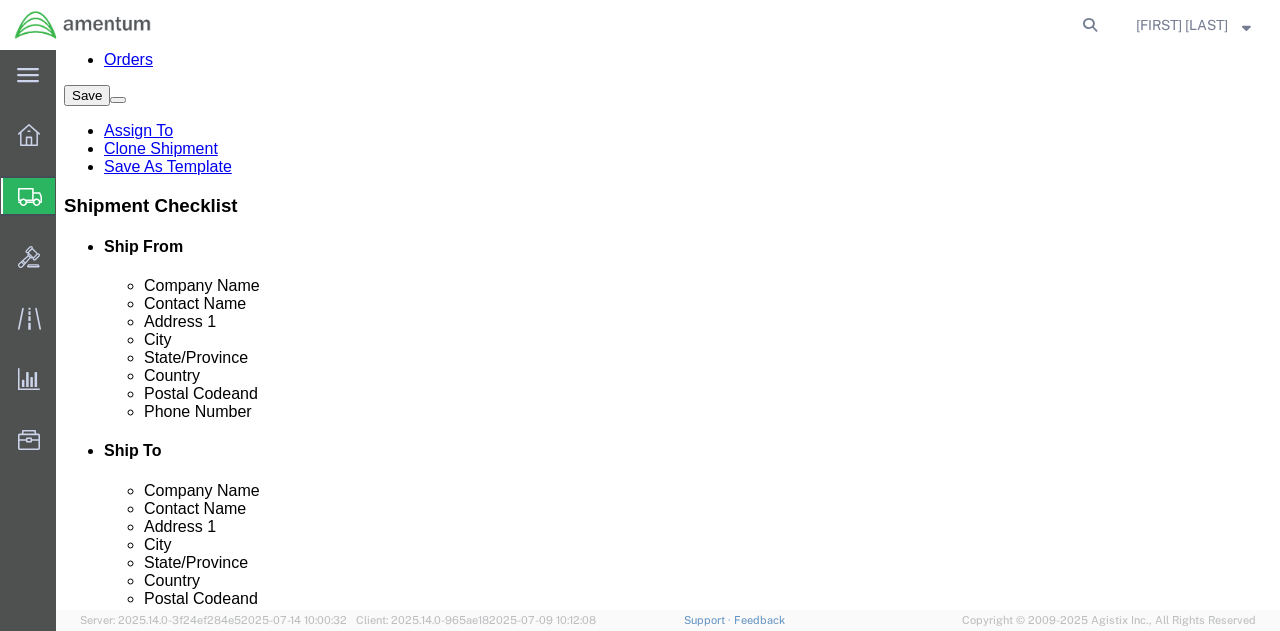 click on "," 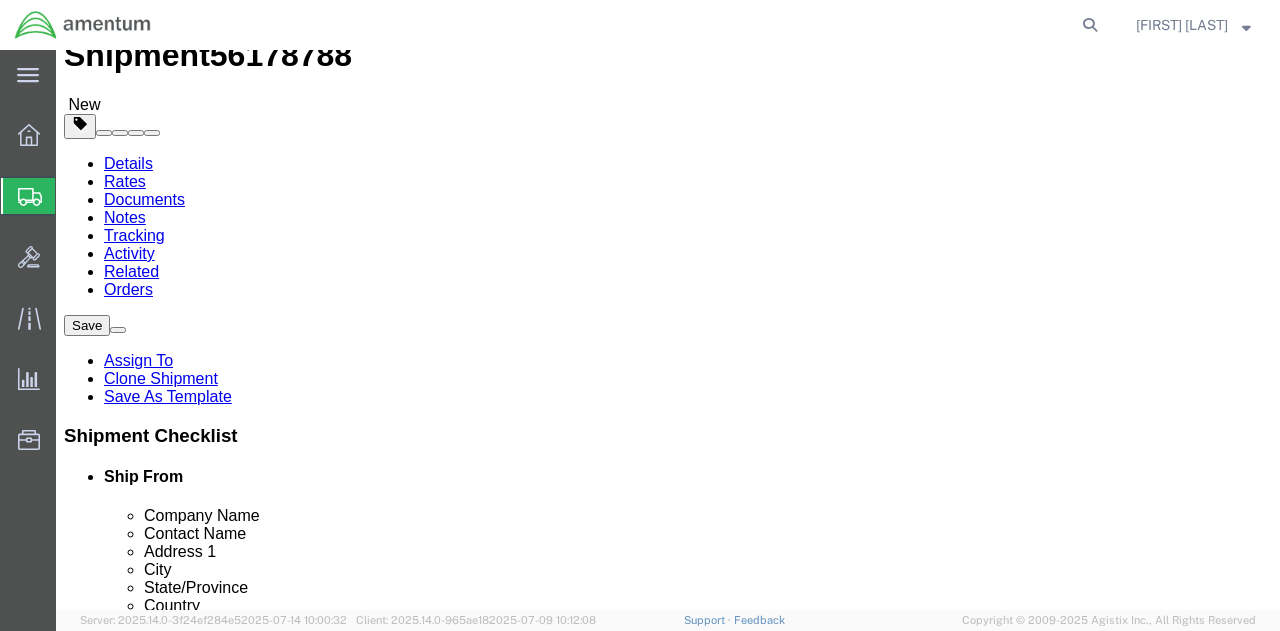 scroll, scrollTop: 100, scrollLeft: 0, axis: vertical 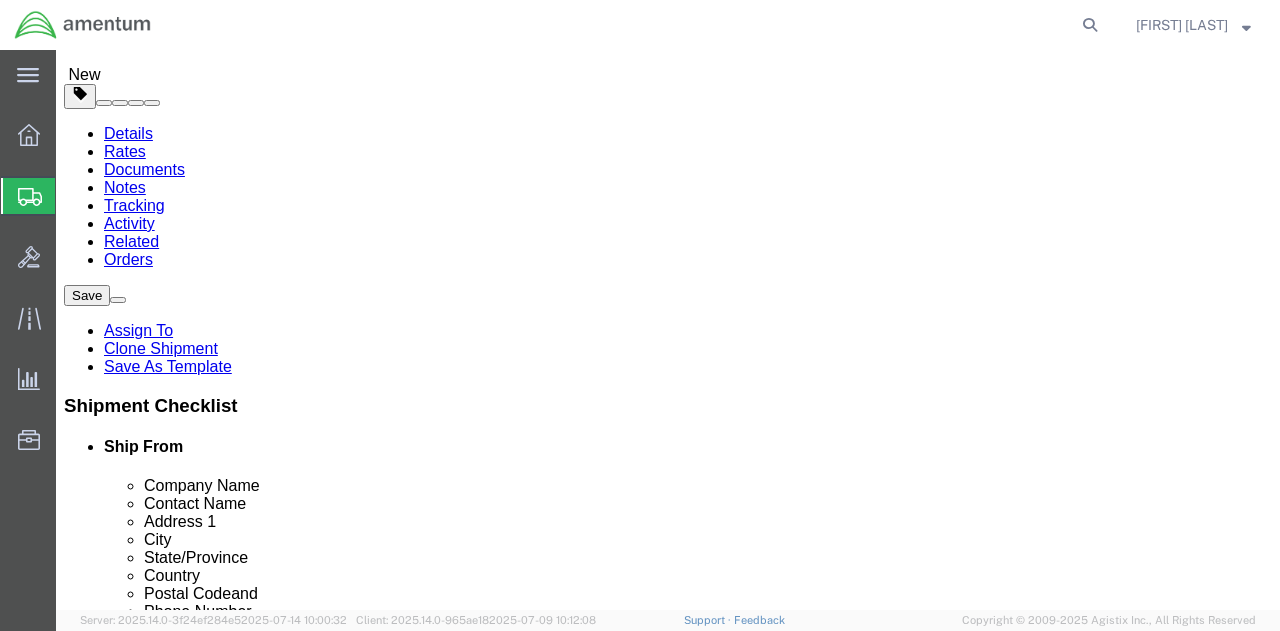 drag, startPoint x: 878, startPoint y: 368, endPoint x: 663, endPoint y: 375, distance: 215.11392 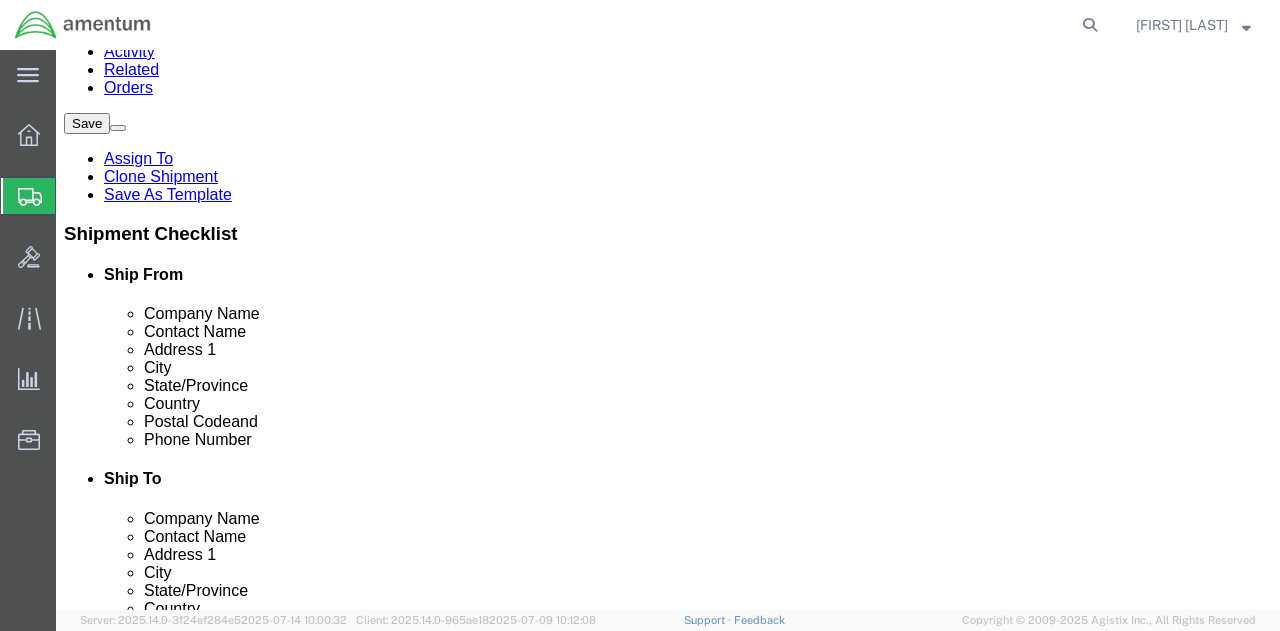 scroll, scrollTop: 400, scrollLeft: 0, axis: vertical 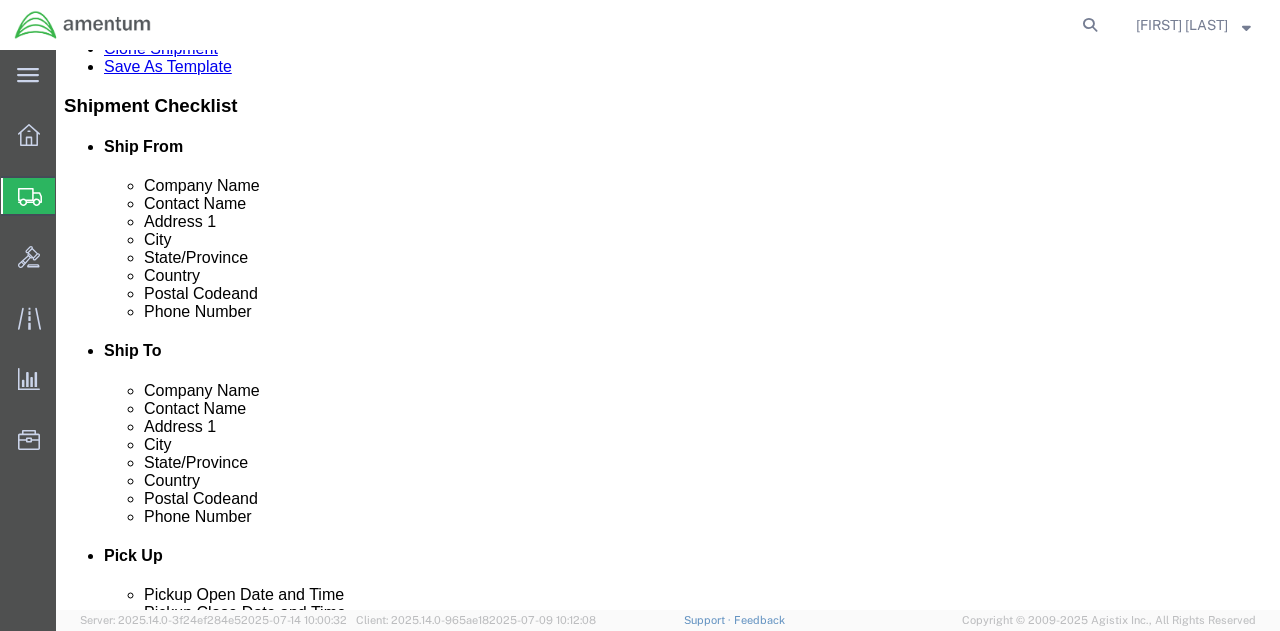 click 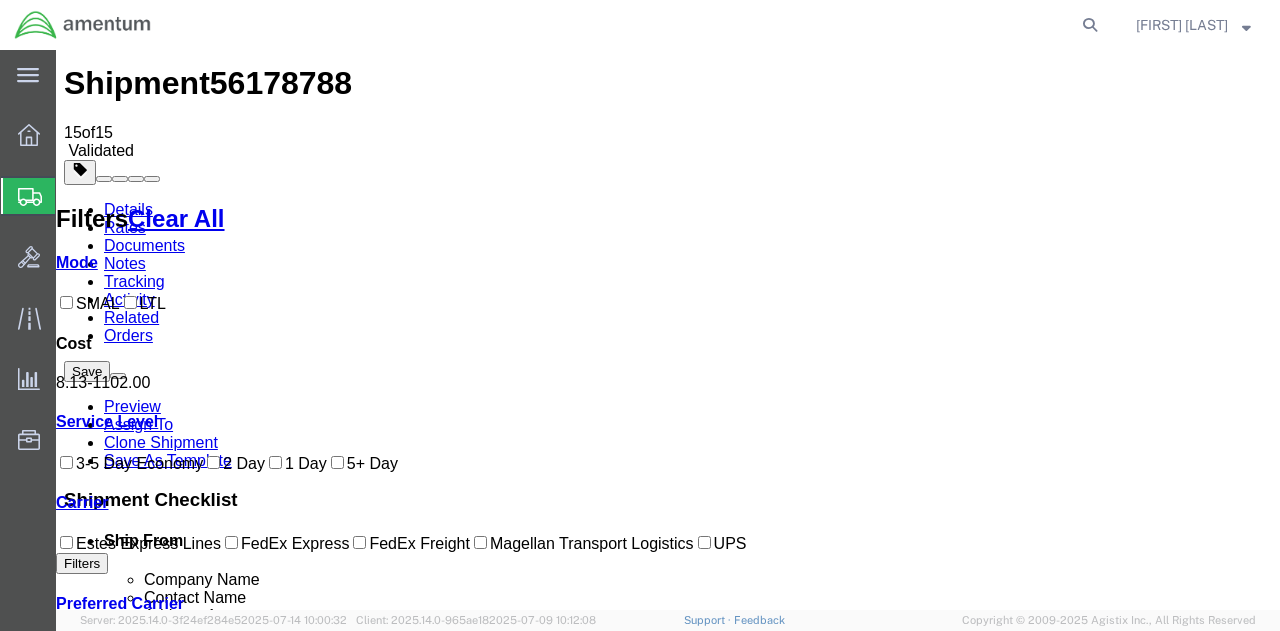 scroll, scrollTop: 0, scrollLeft: 0, axis: both 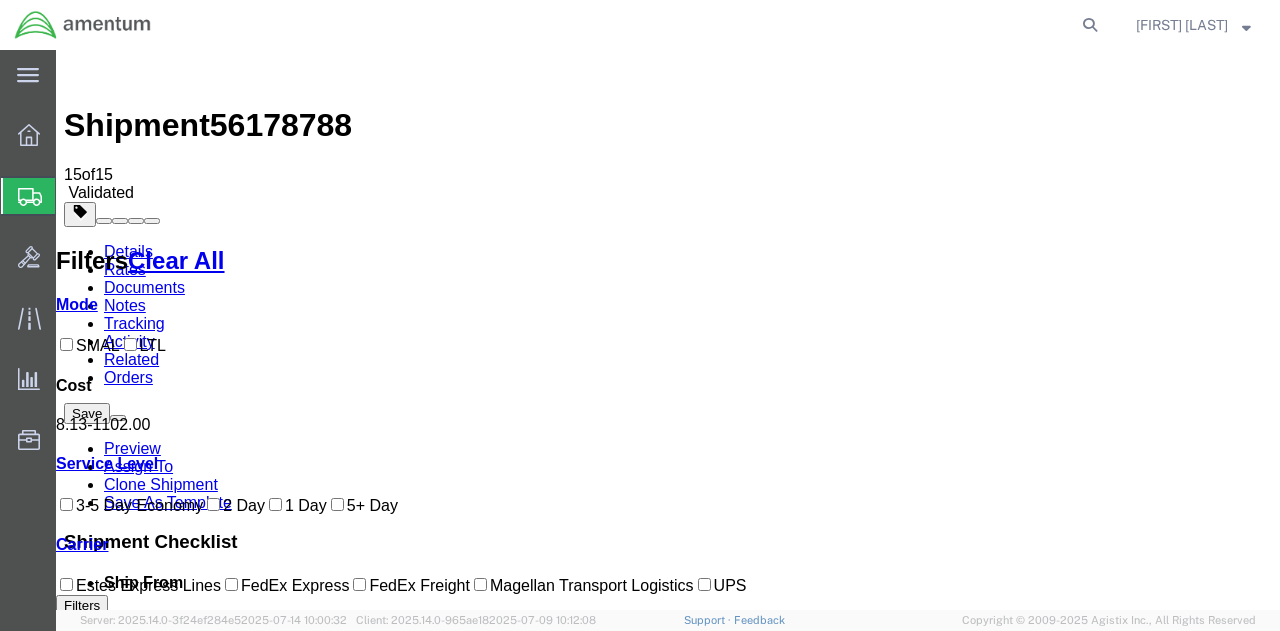 click on "Book" at bounding box center (985, 1590) 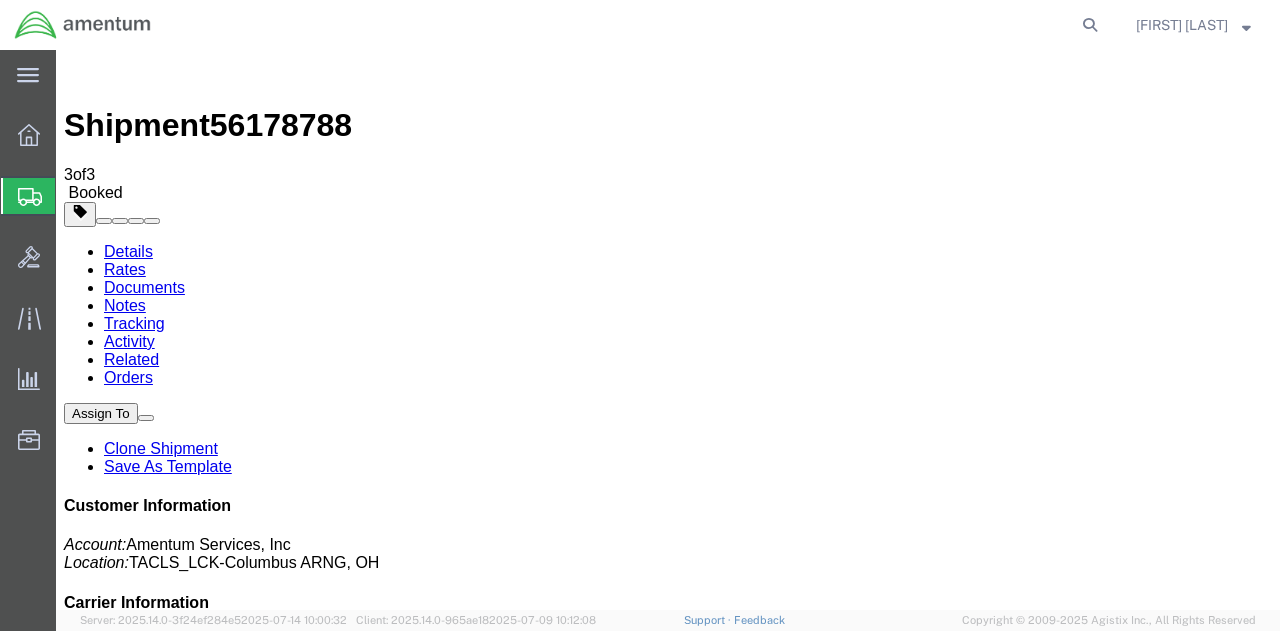 click on "Shipping Label Laser" at bounding box center [176, 1780] 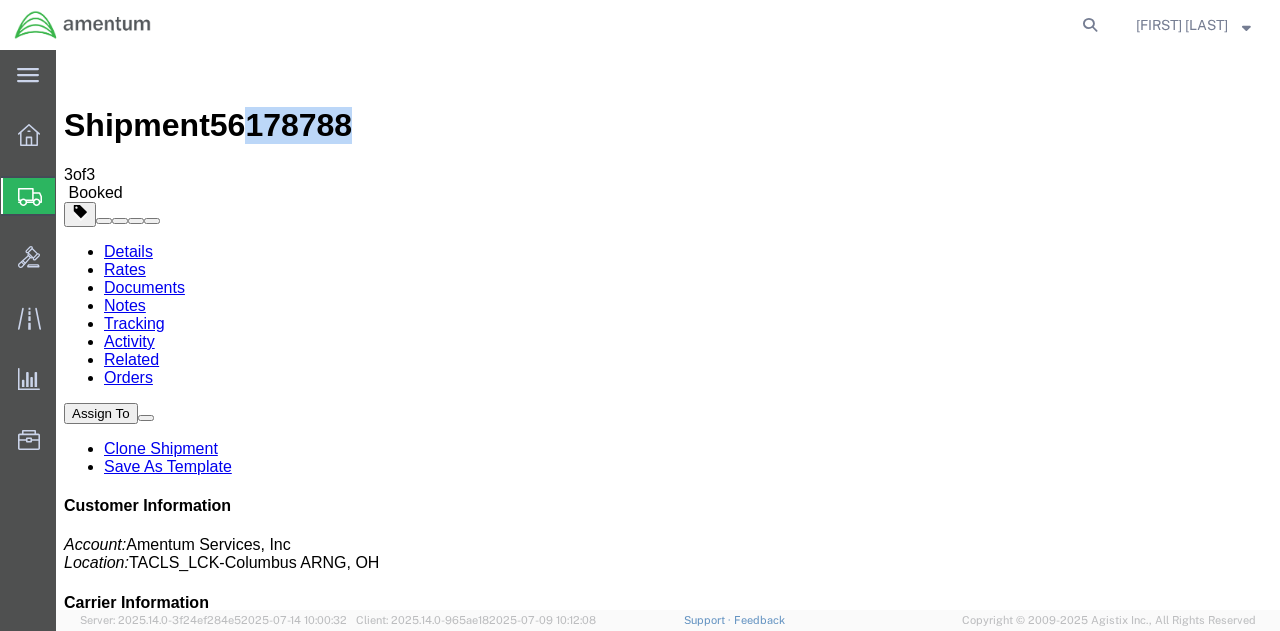 drag, startPoint x: 328, startPoint y: 77, endPoint x: 253, endPoint y: 75, distance: 75.026665 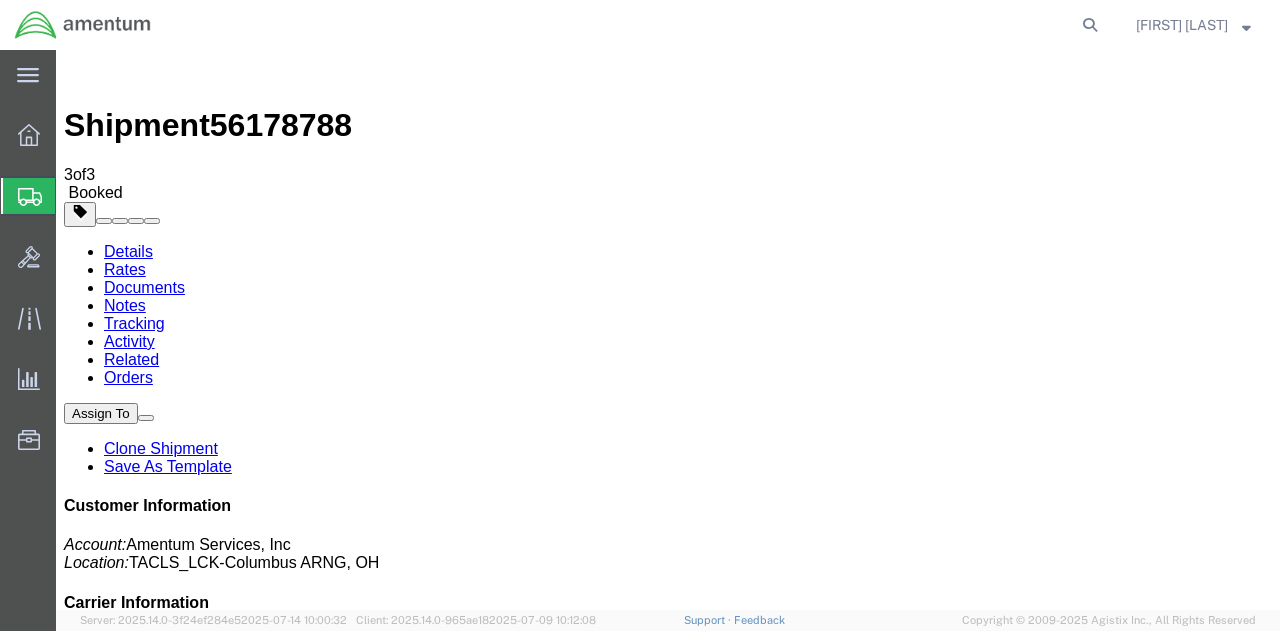click on "Shipment  56178788 3
of
3   Booked" at bounding box center (668, 130) 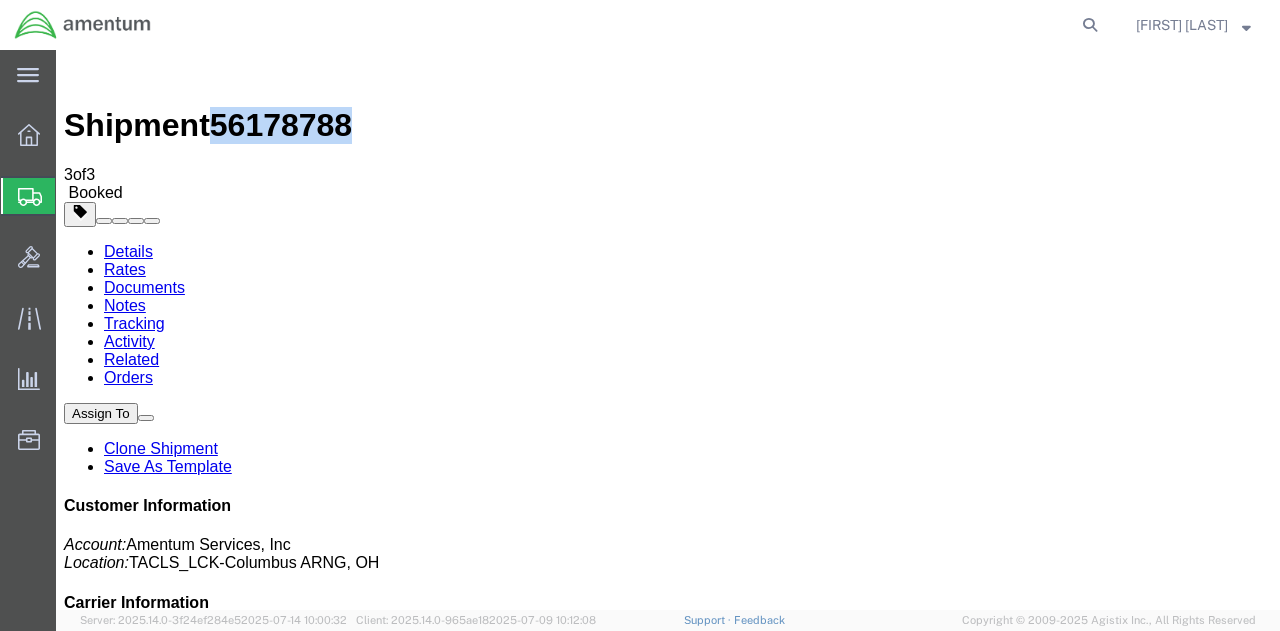 drag, startPoint x: 330, startPoint y: 78, endPoint x: 247, endPoint y: 73, distance: 83.15047 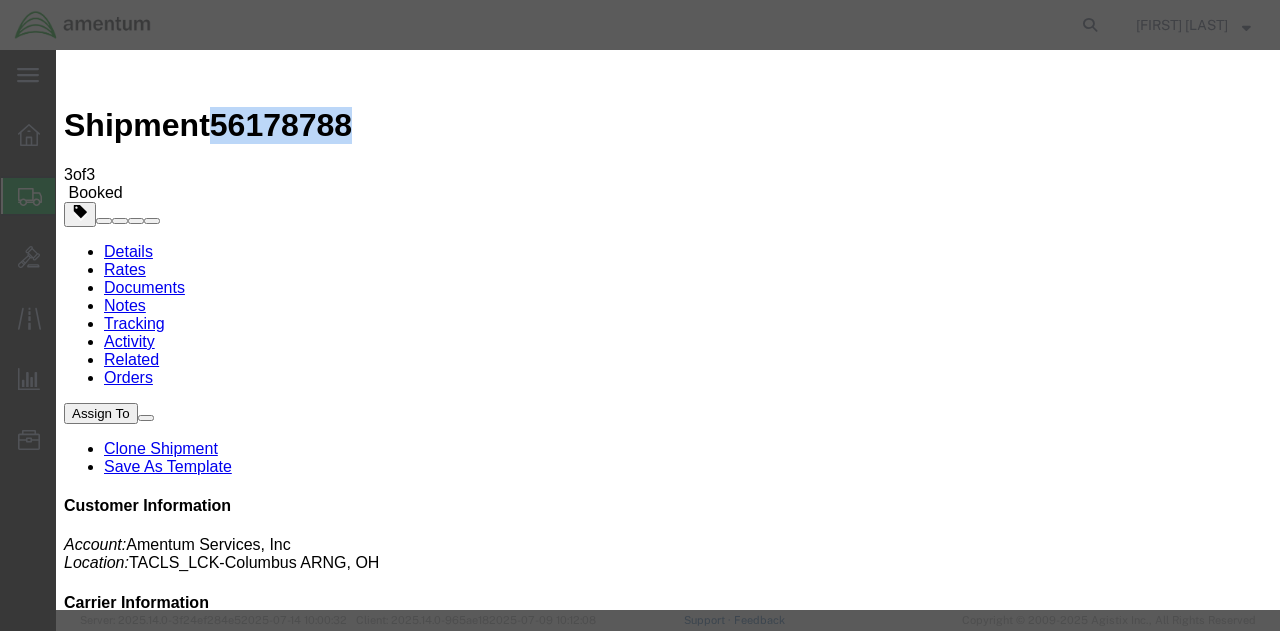 click on "Close" 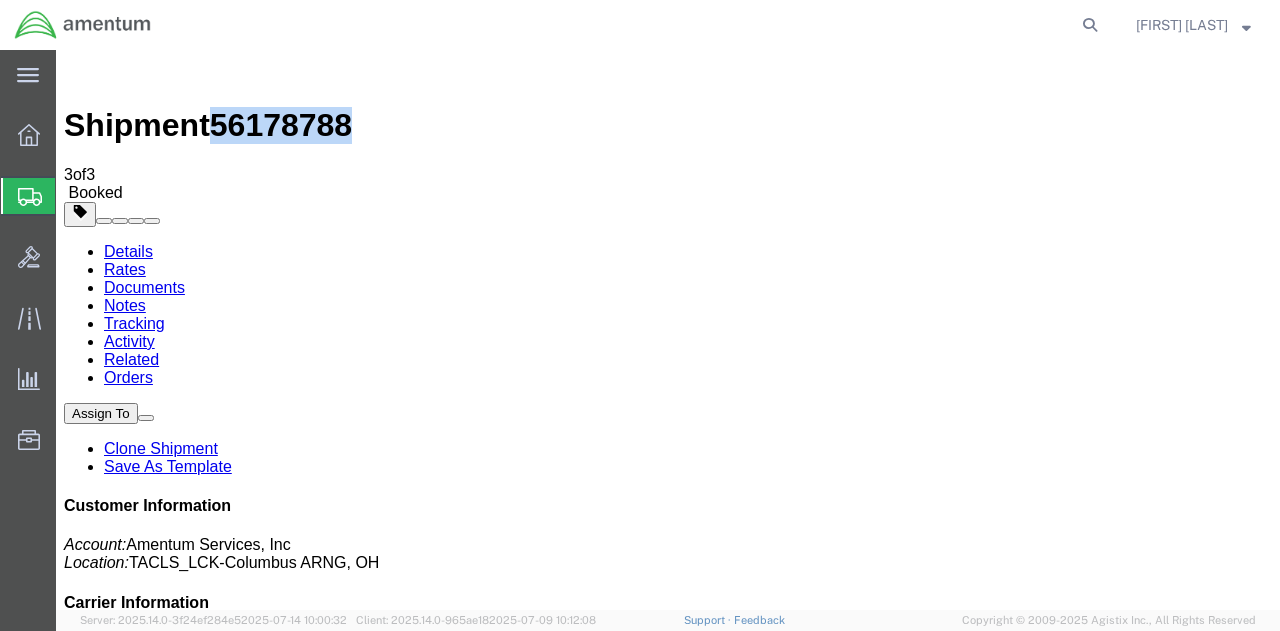 click on "Schedule pickup request" 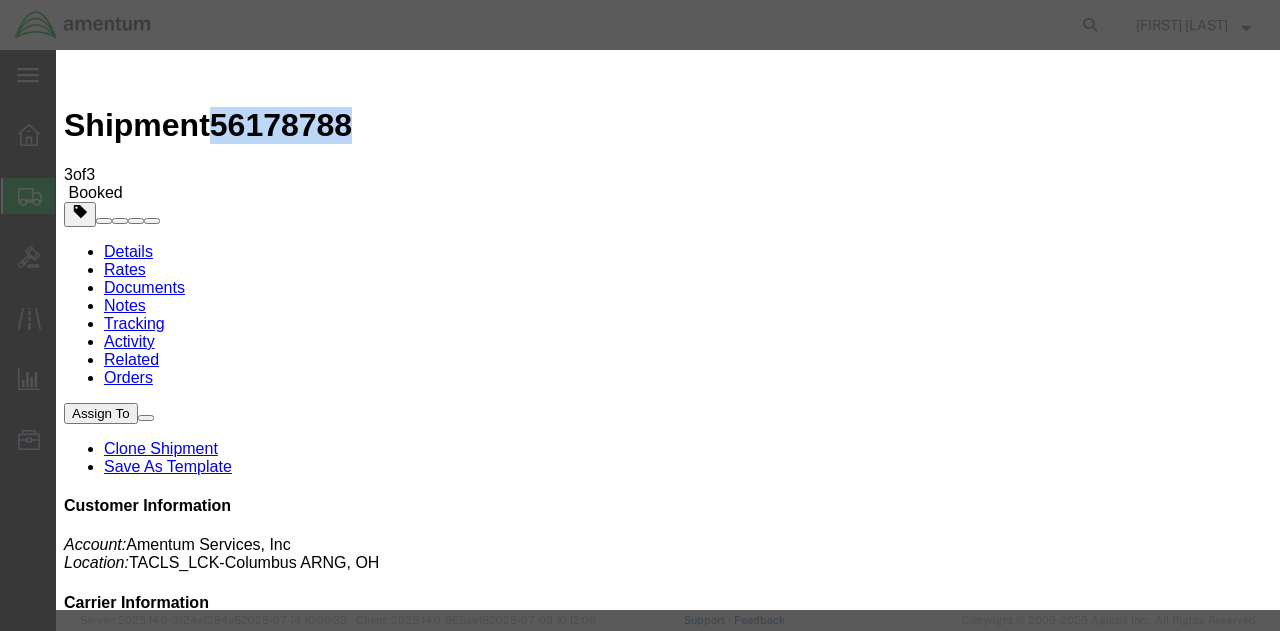 click on "Close" 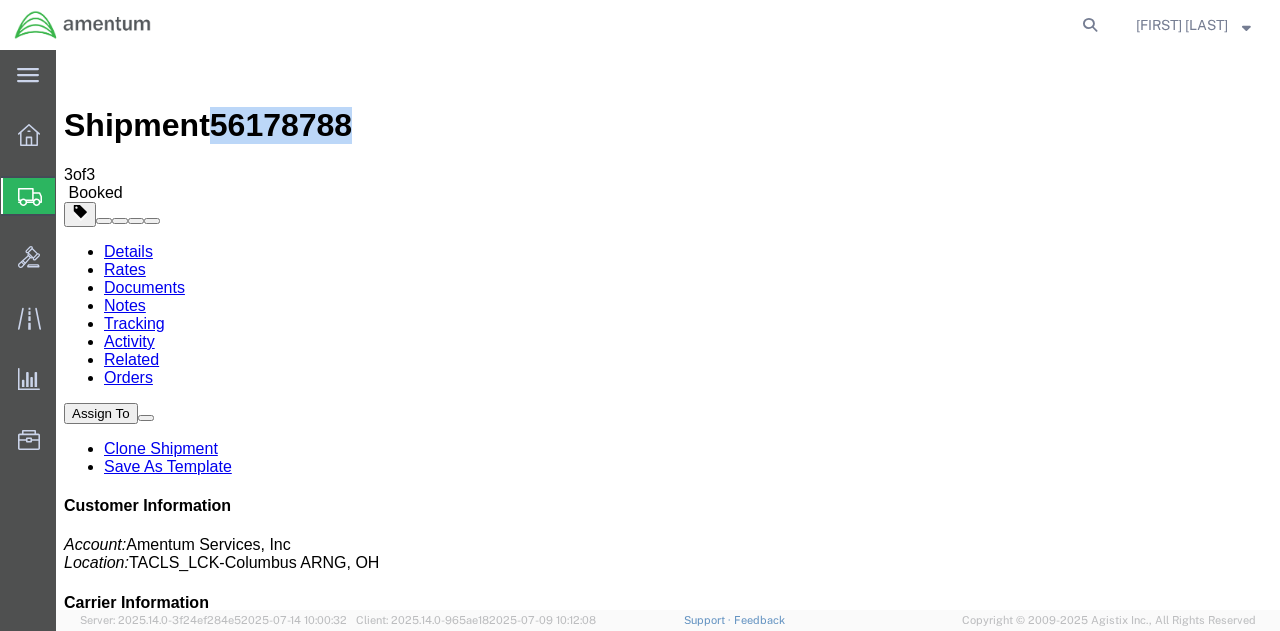 click 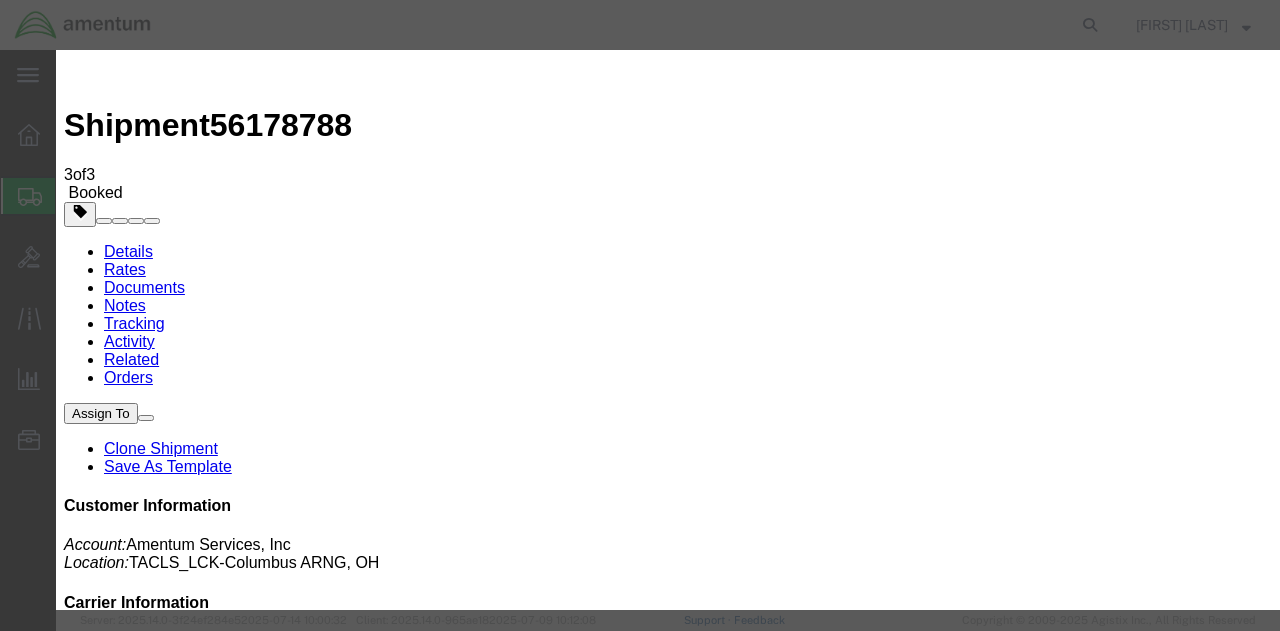 click on "[MONTH] [DAY] [YEAR] [TIME]" 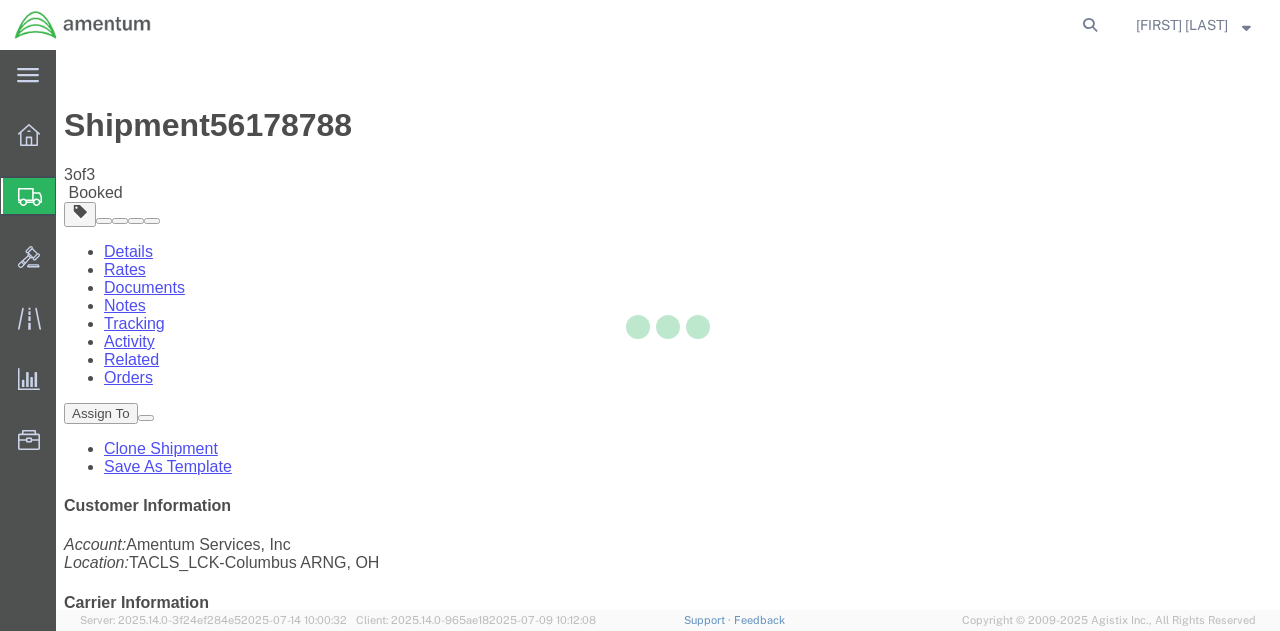 click 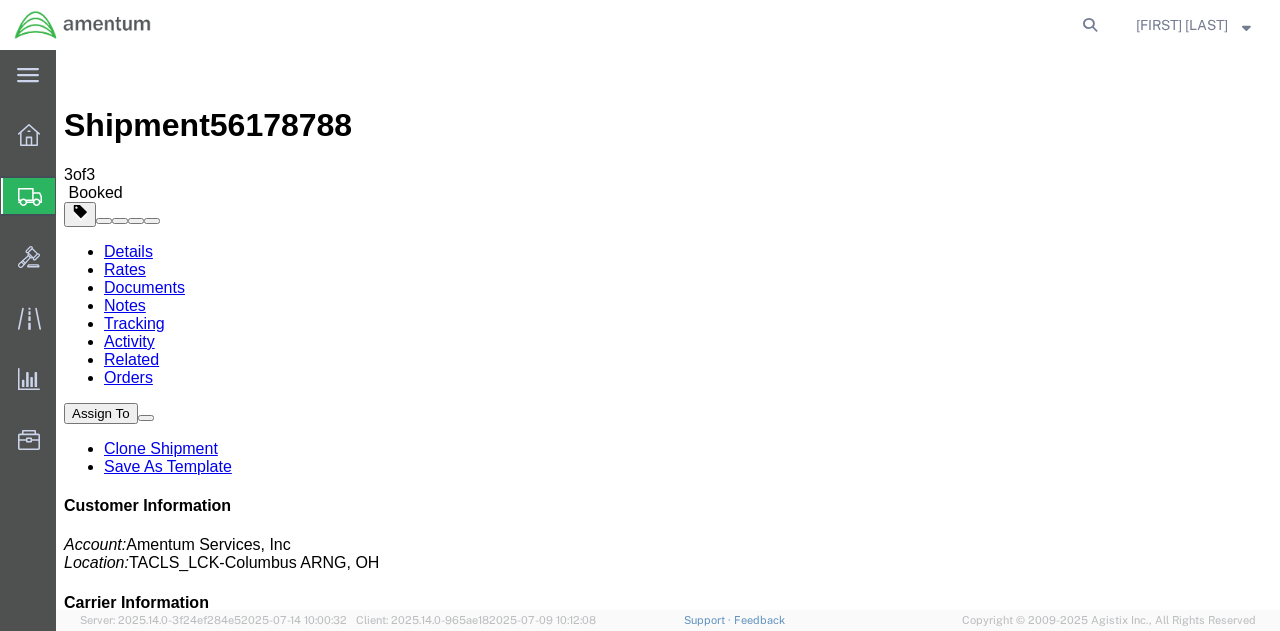 click on "Close" 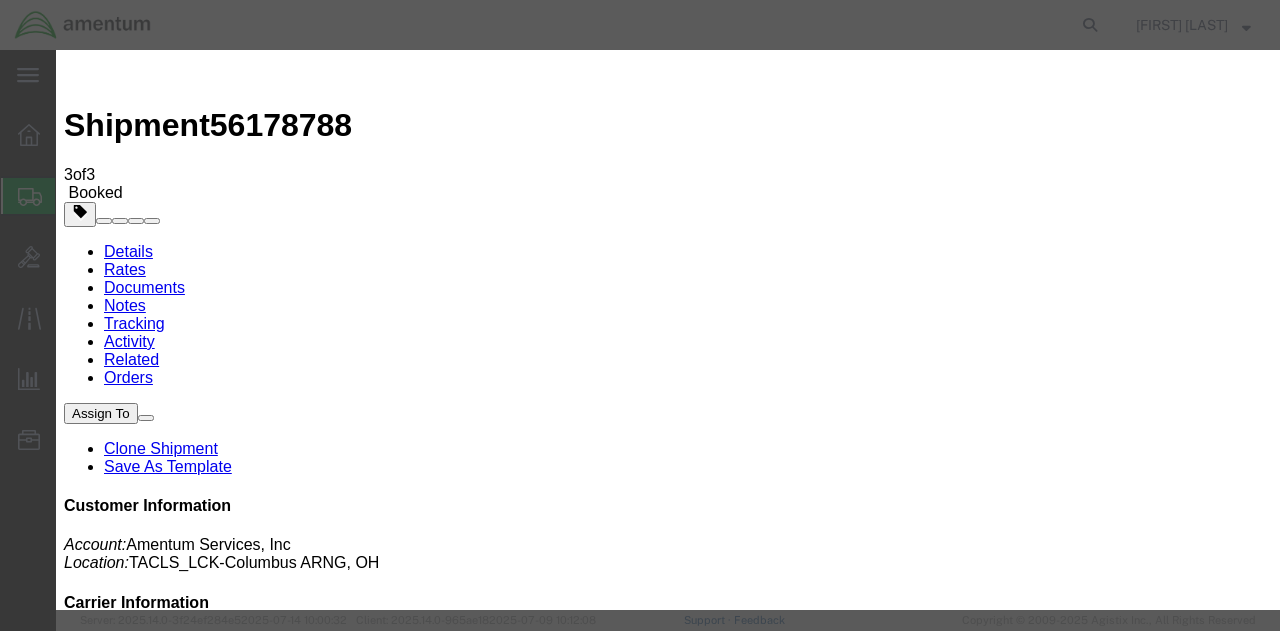 click 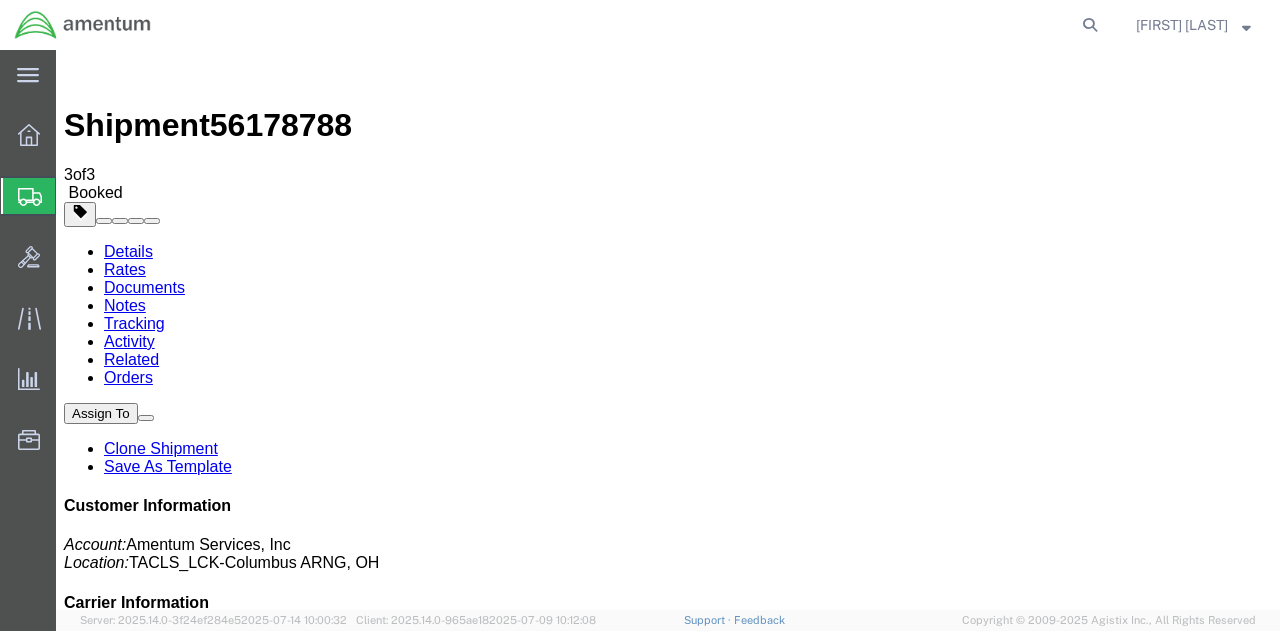 click on "Close" 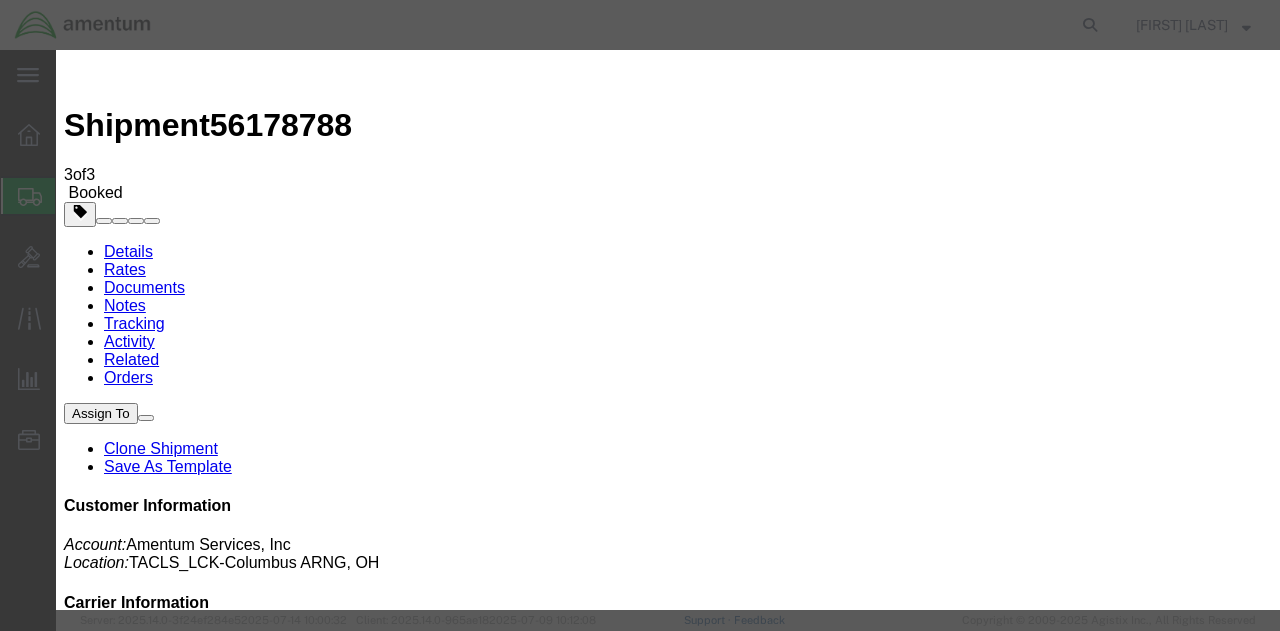 click on "Close" 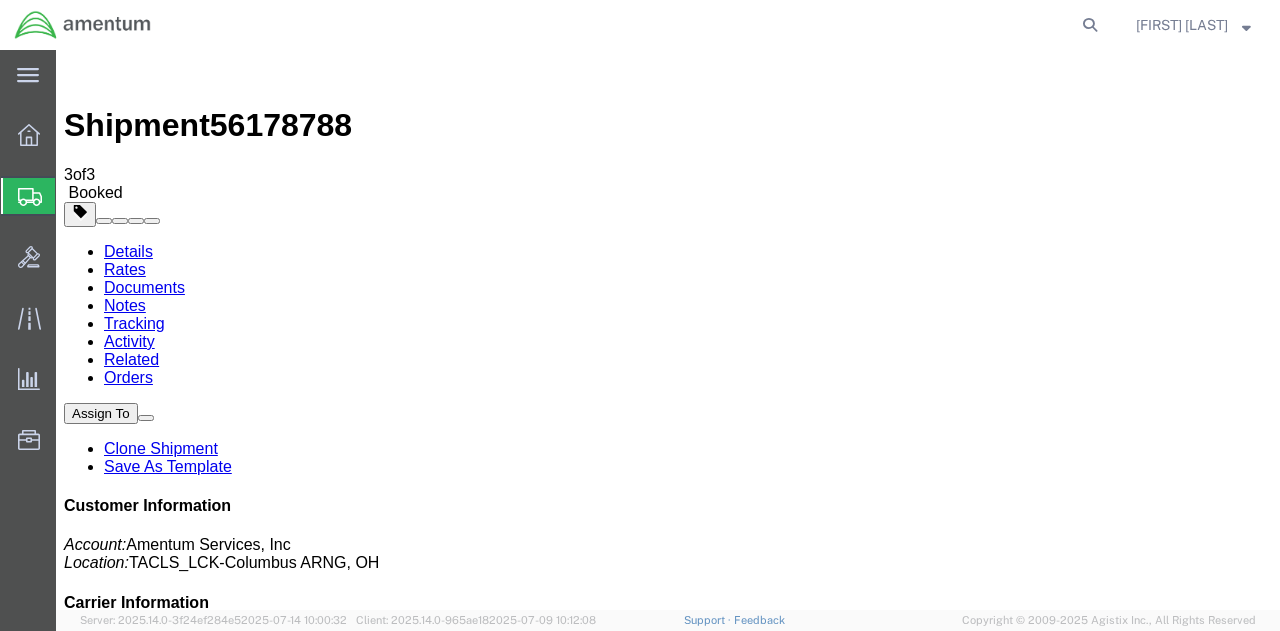 click 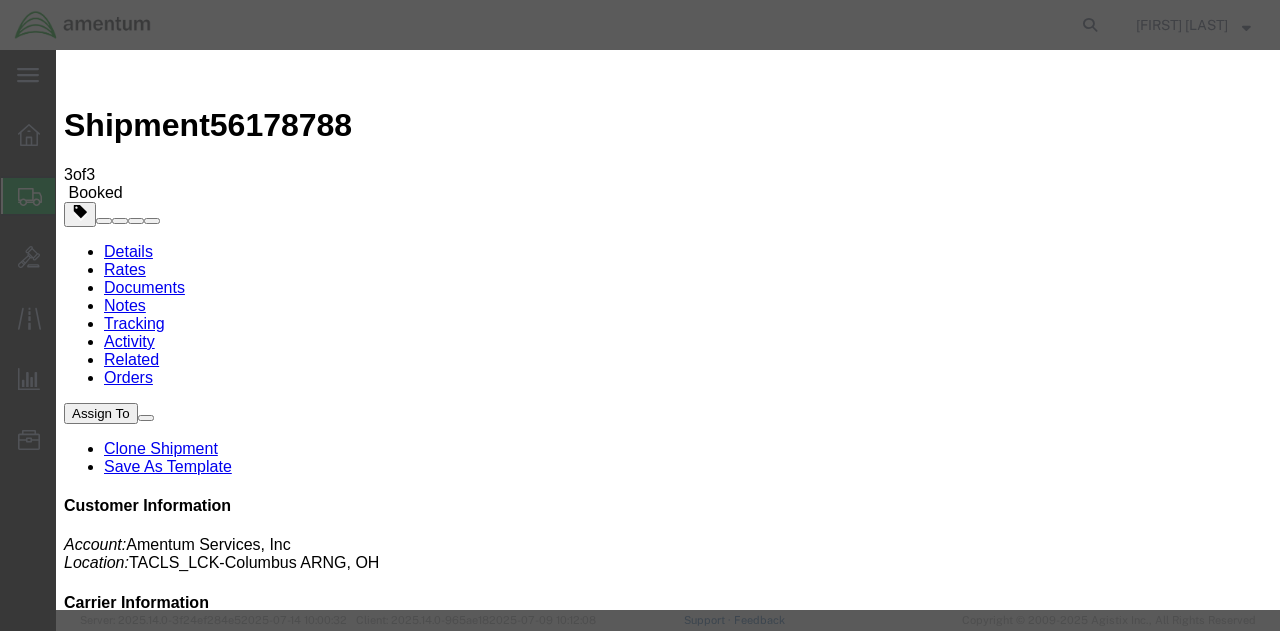 click on "Jul 15 2025 2:00 PM" 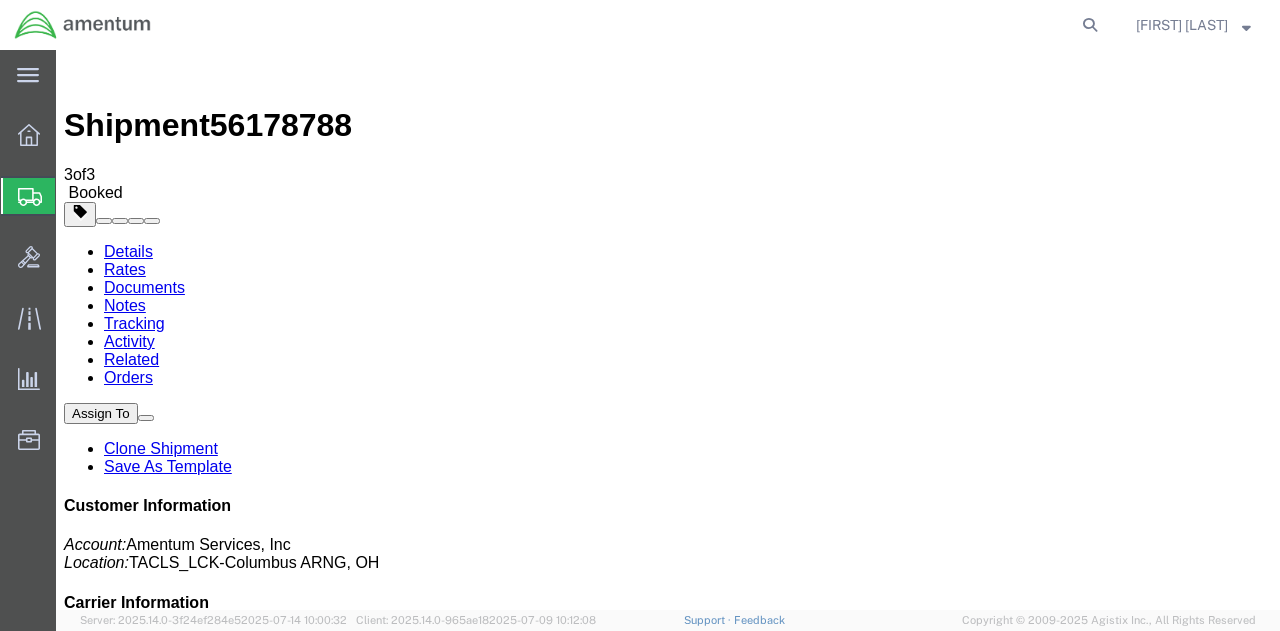 click on "Close" 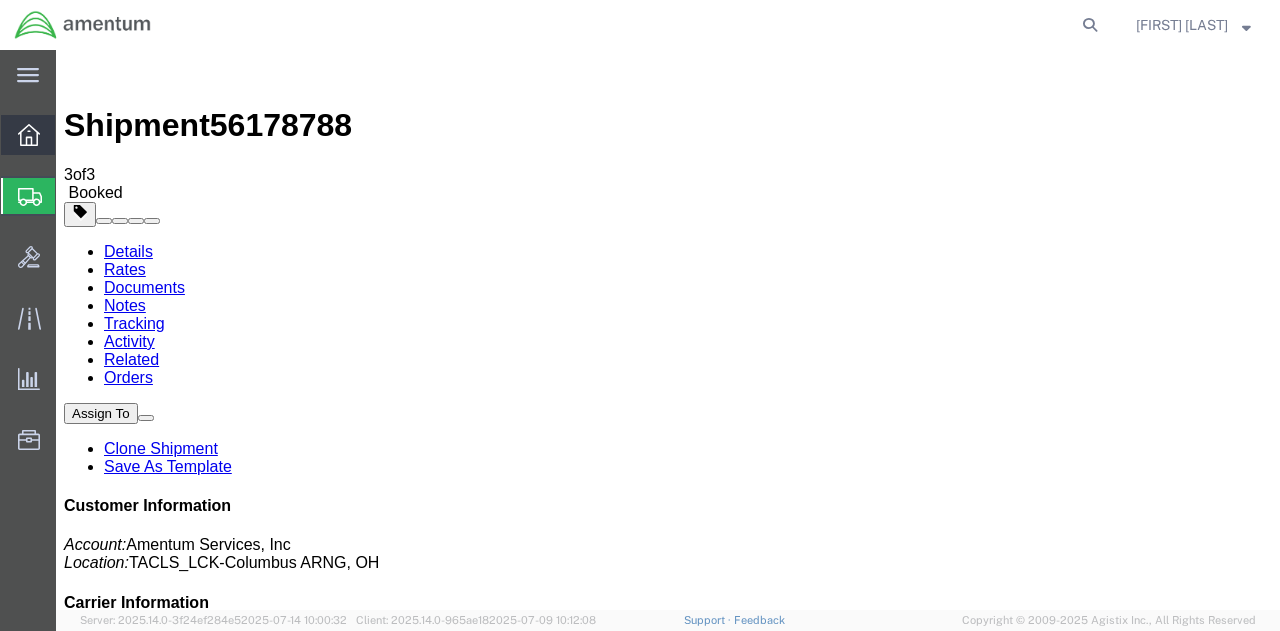 click 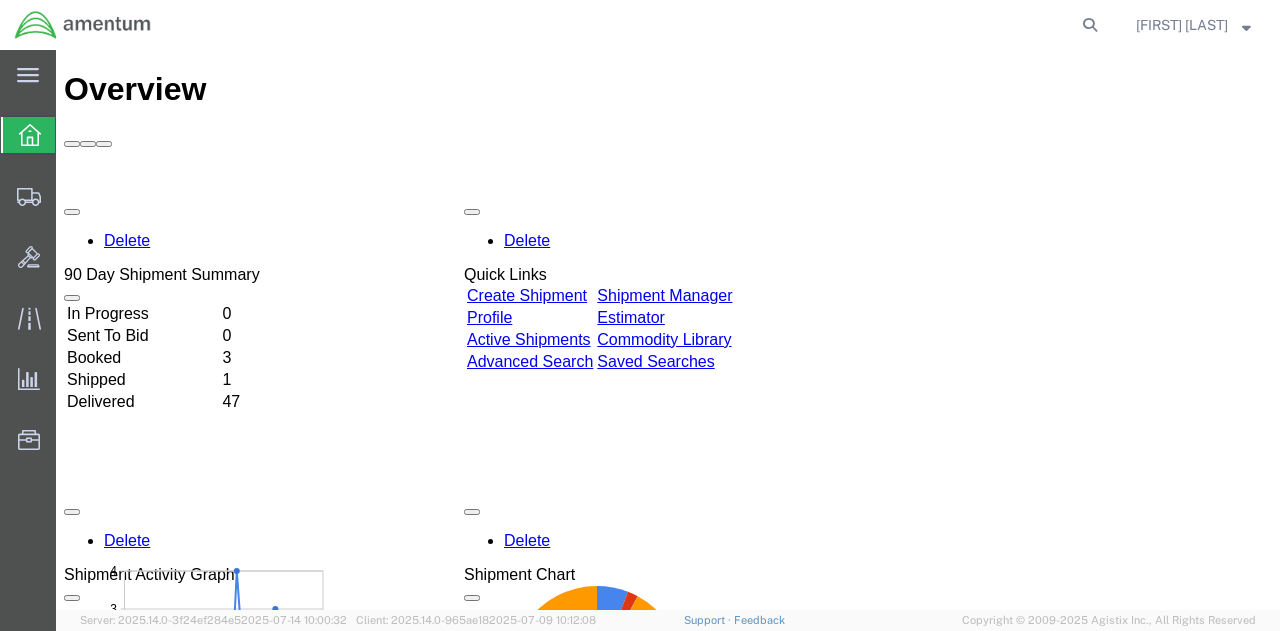 scroll, scrollTop: 0, scrollLeft: 0, axis: both 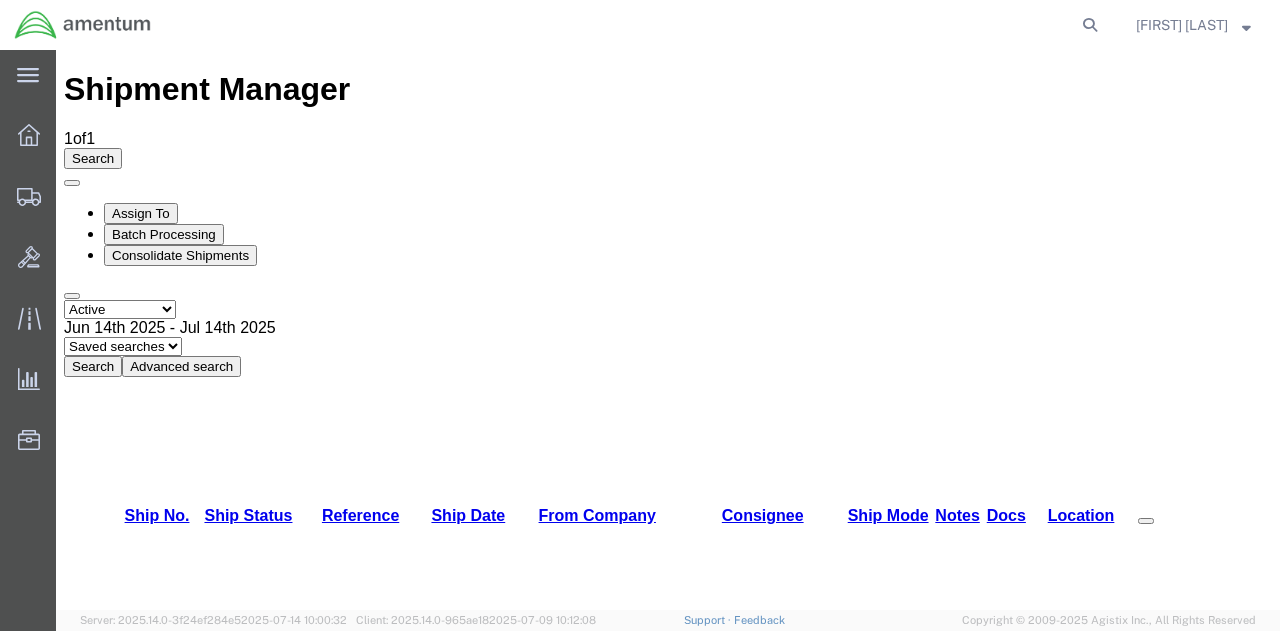 click on "56180016" at bounding box center [156, 1066] 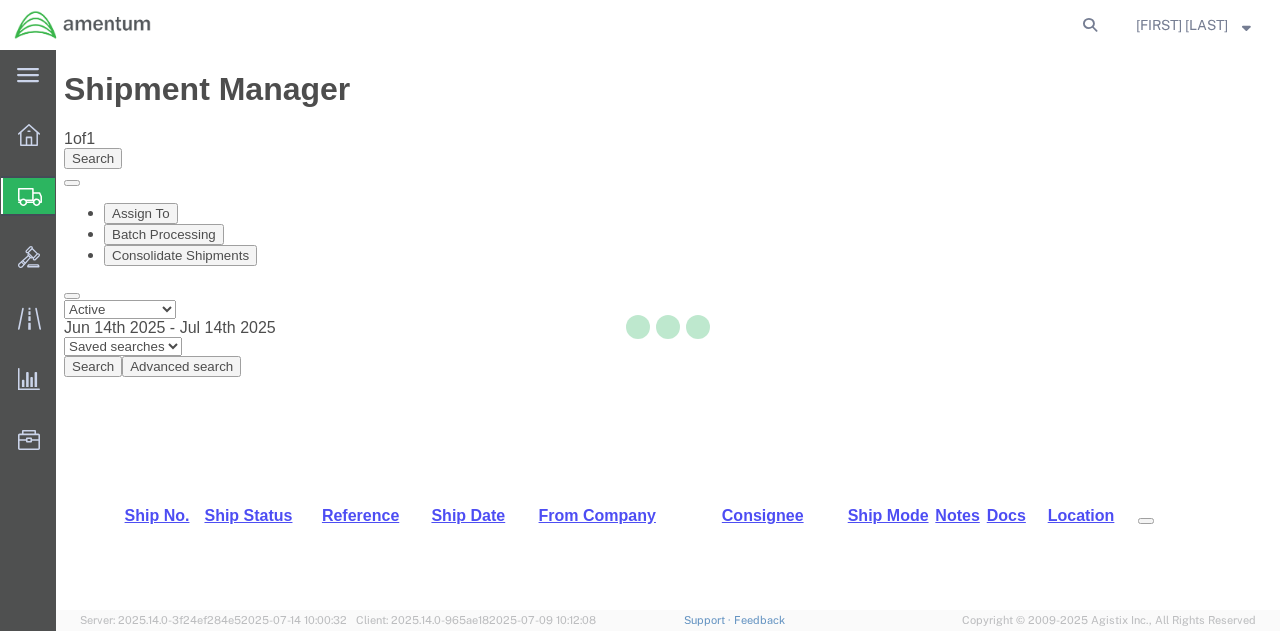 select on "42747" 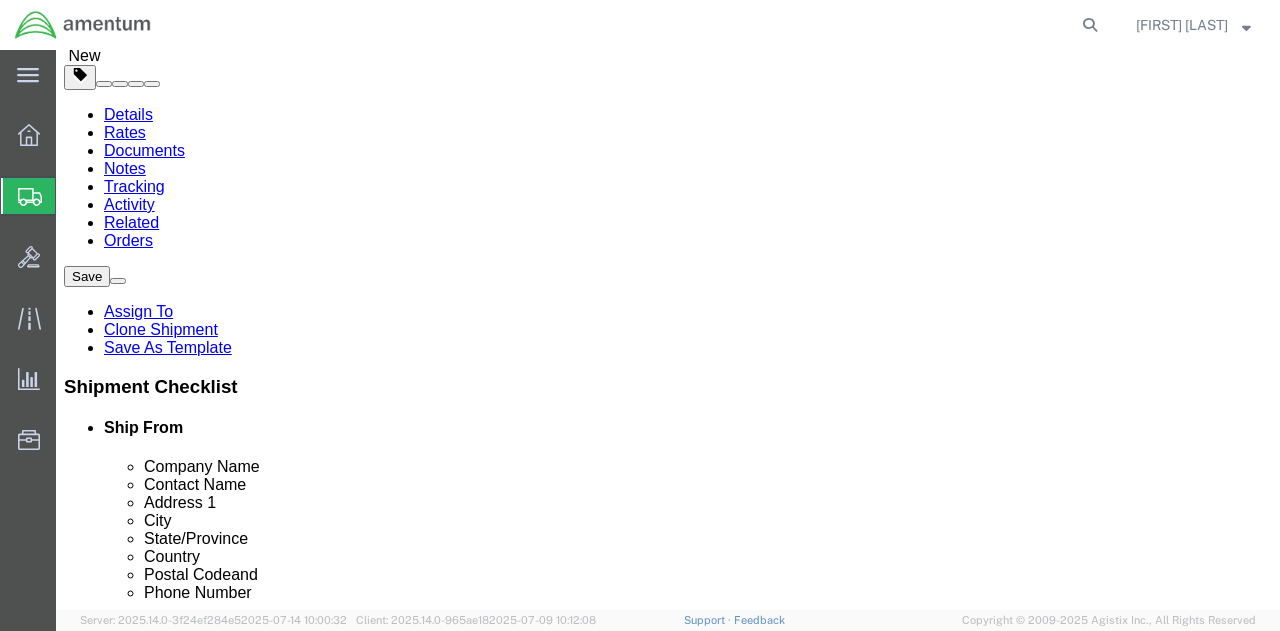 scroll, scrollTop: 0, scrollLeft: 0, axis: both 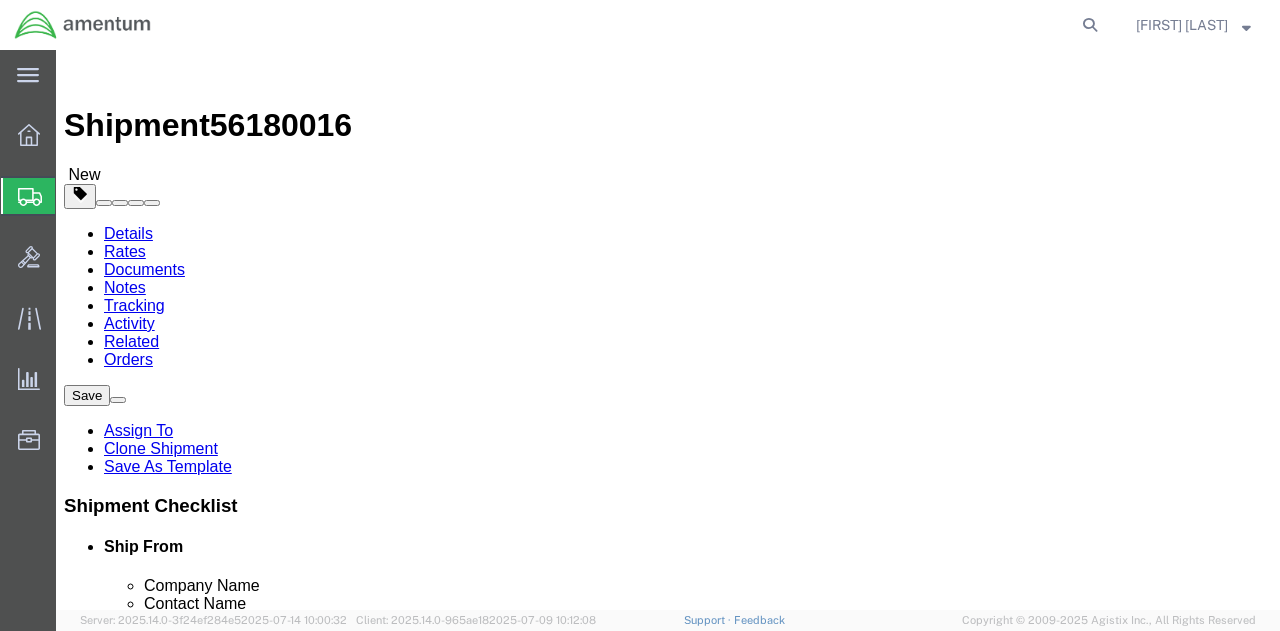 drag, startPoint x: 315, startPoint y: 423, endPoint x: 166, endPoint y: 421, distance: 149.01343 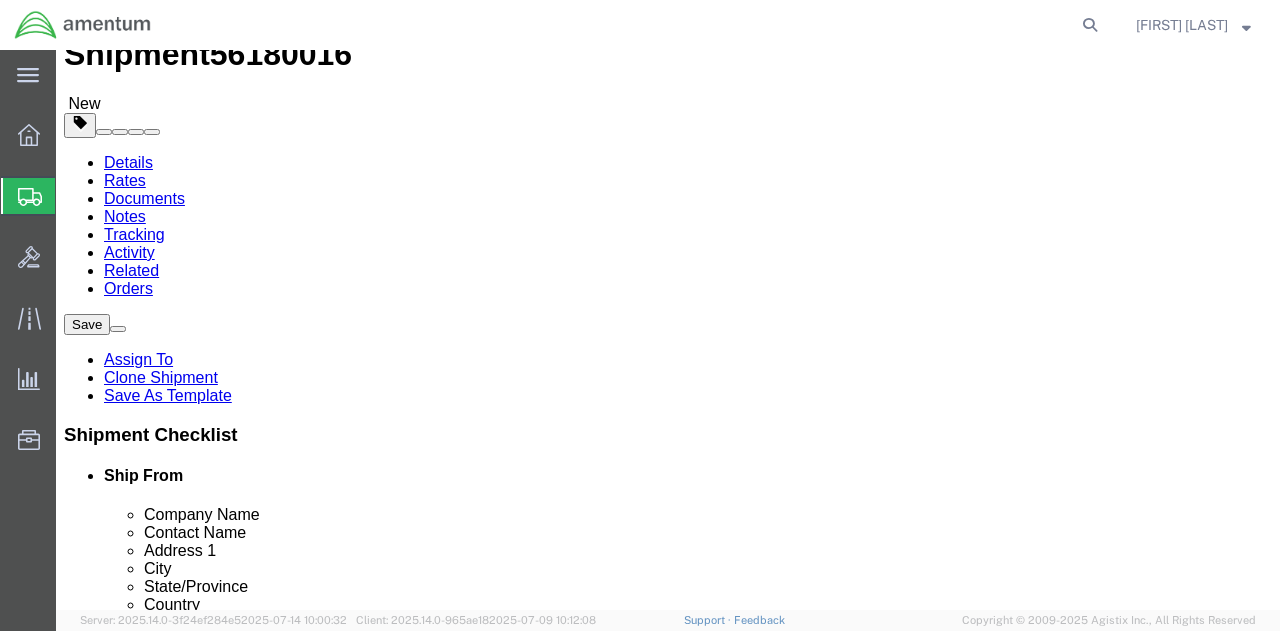 scroll, scrollTop: 100, scrollLeft: 0, axis: vertical 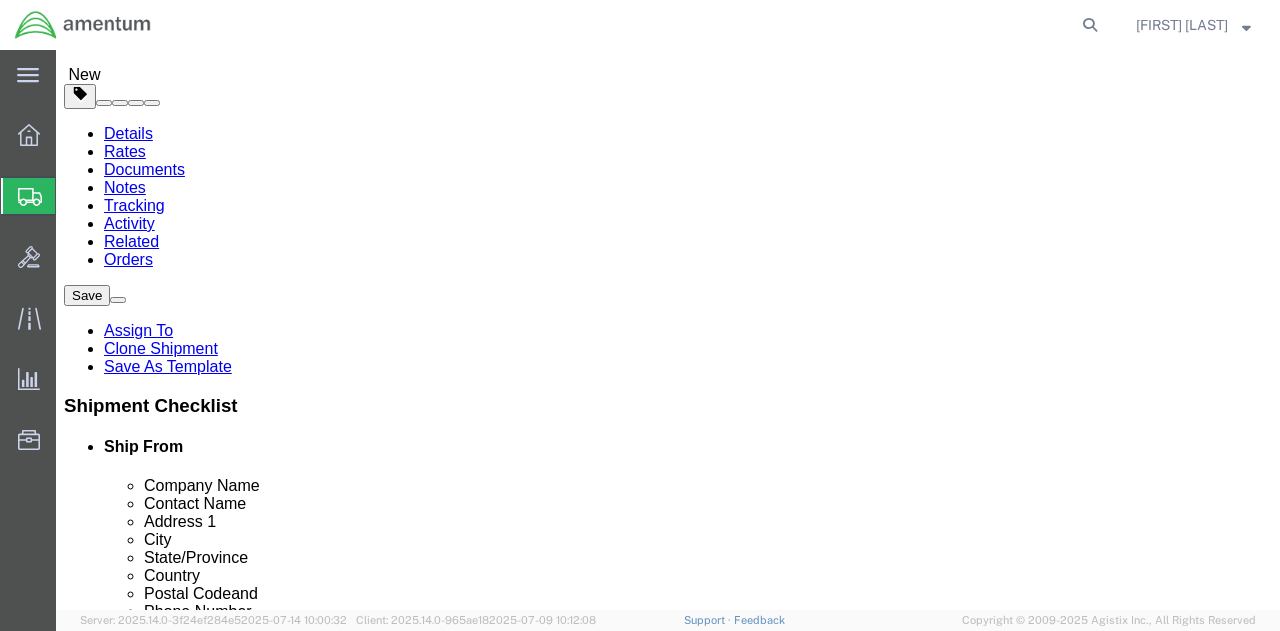 click 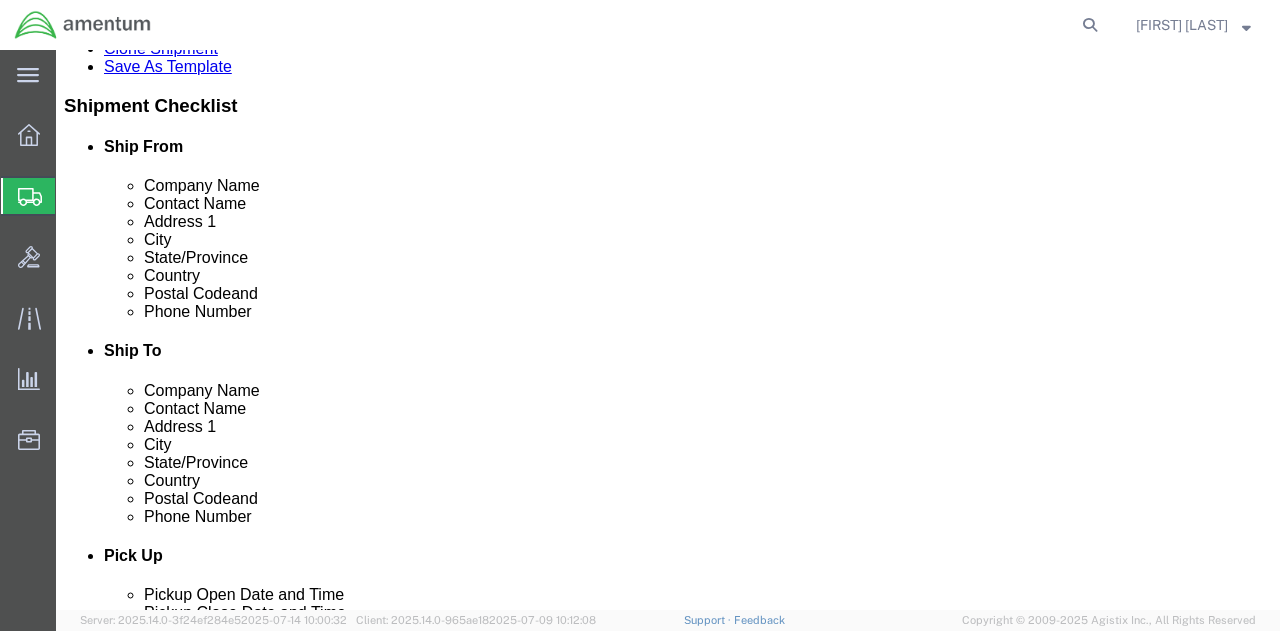 click 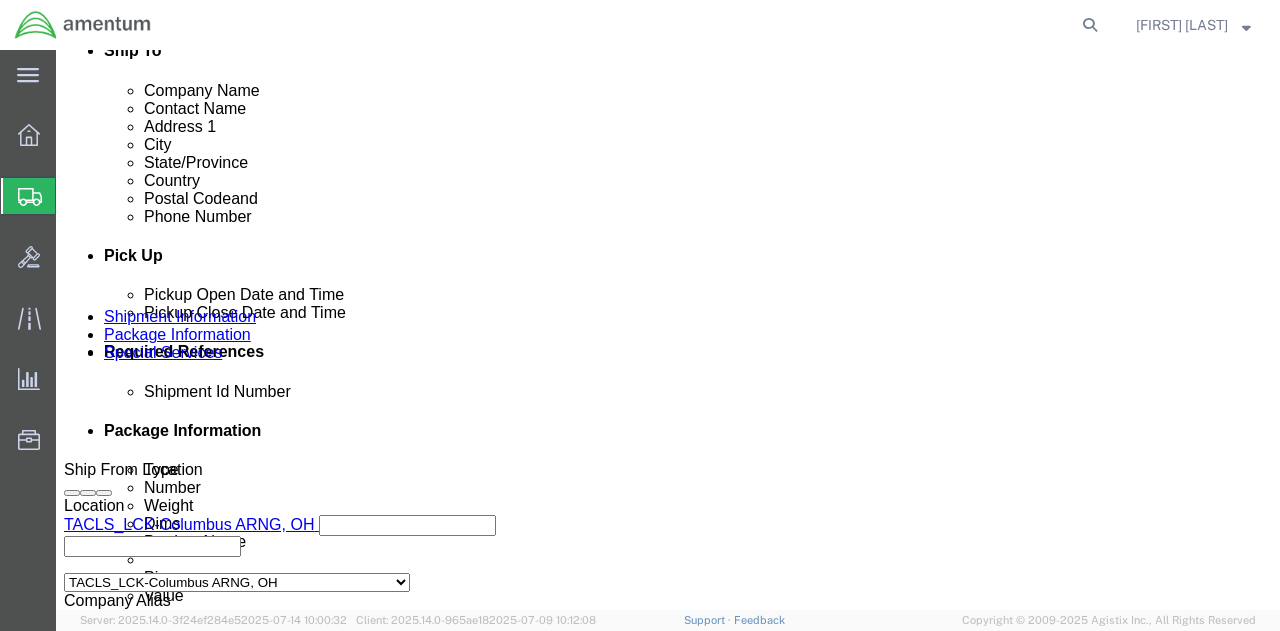 click on "Jul 15 2025 2:00 PM" 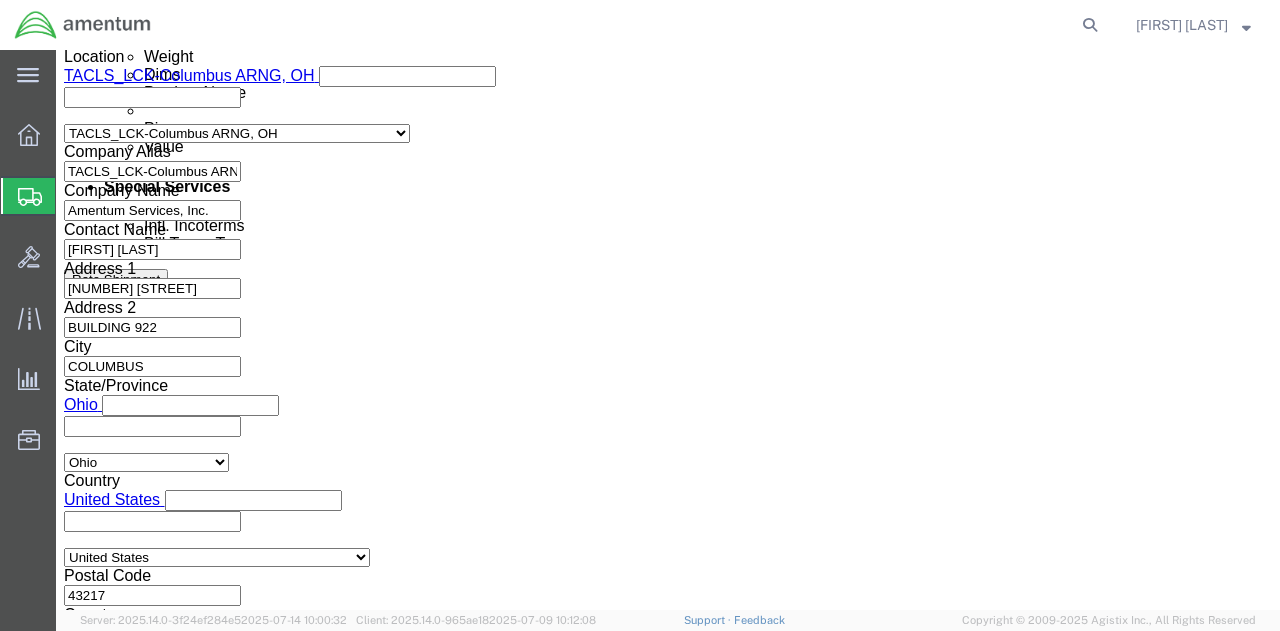 type on "4:00 PM" 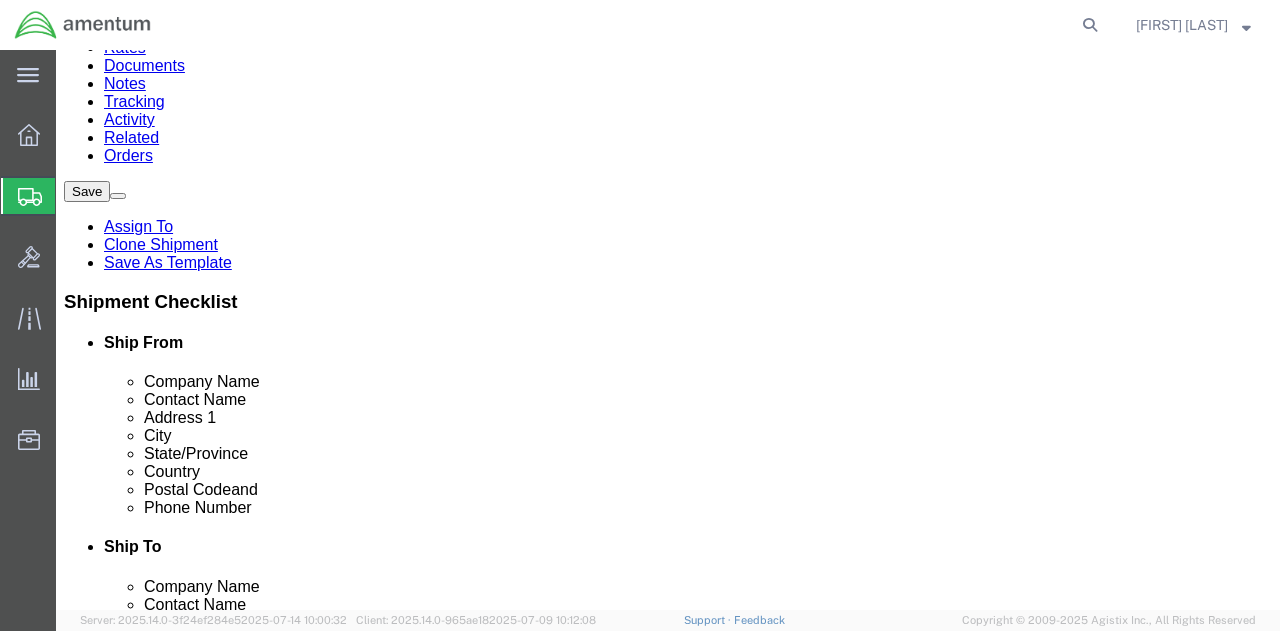 scroll, scrollTop: 0, scrollLeft: 0, axis: both 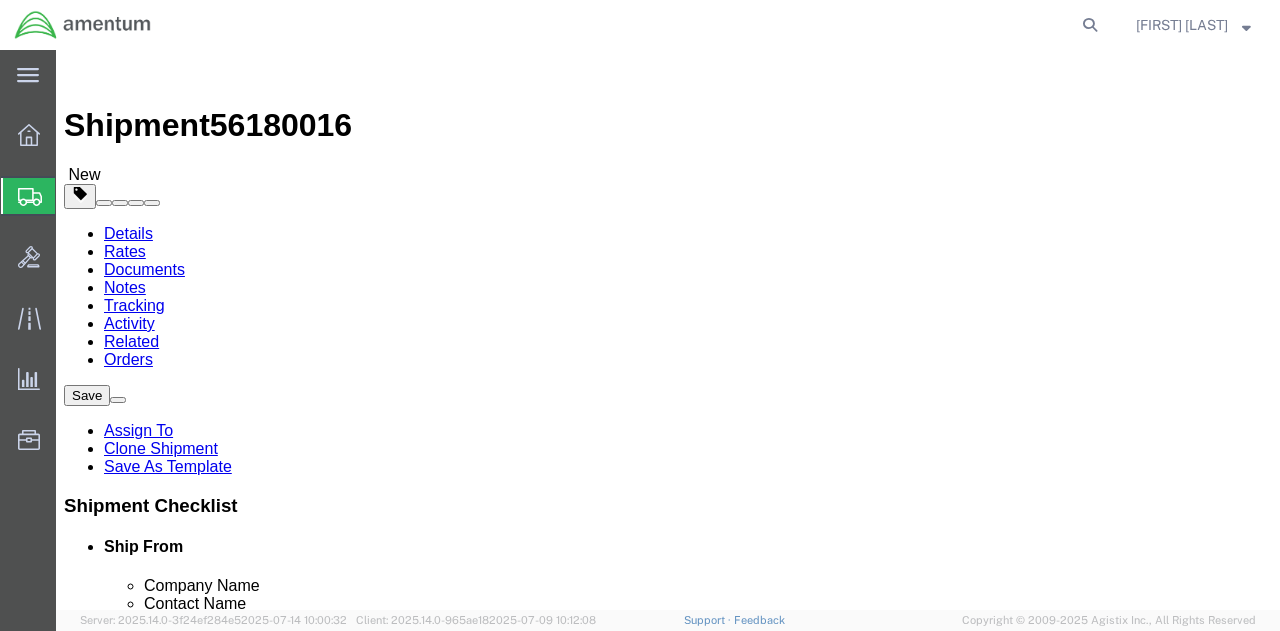 click on "Rate Shipment" 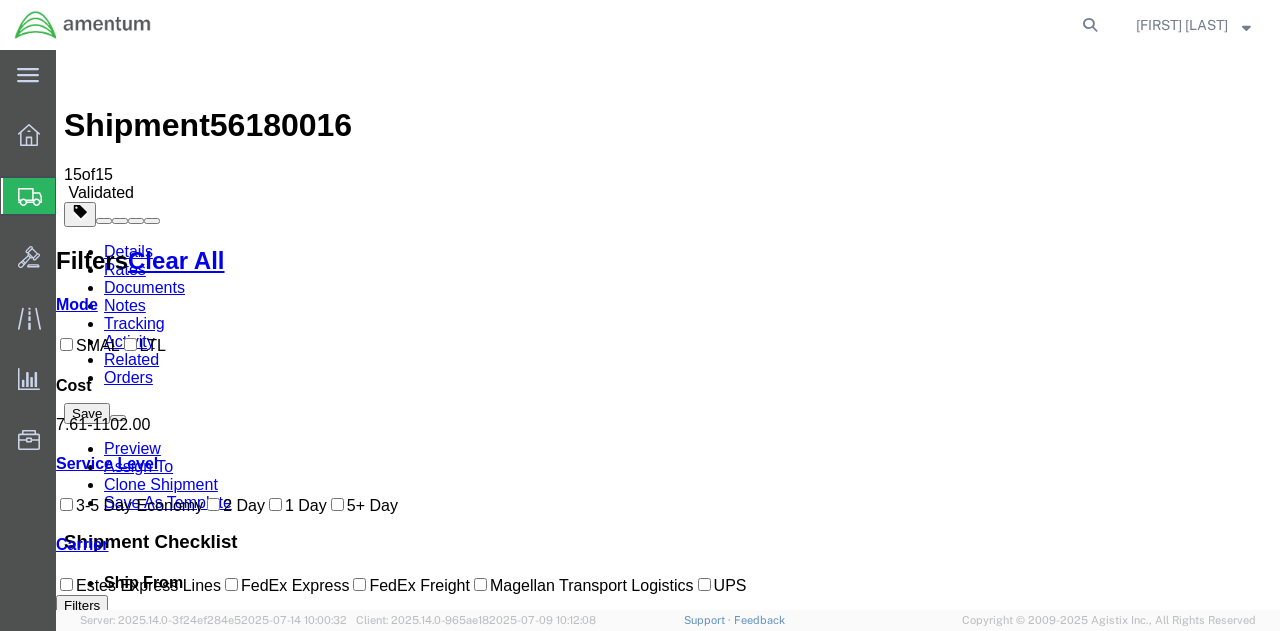 click on "Book" at bounding box center (985, 1590) 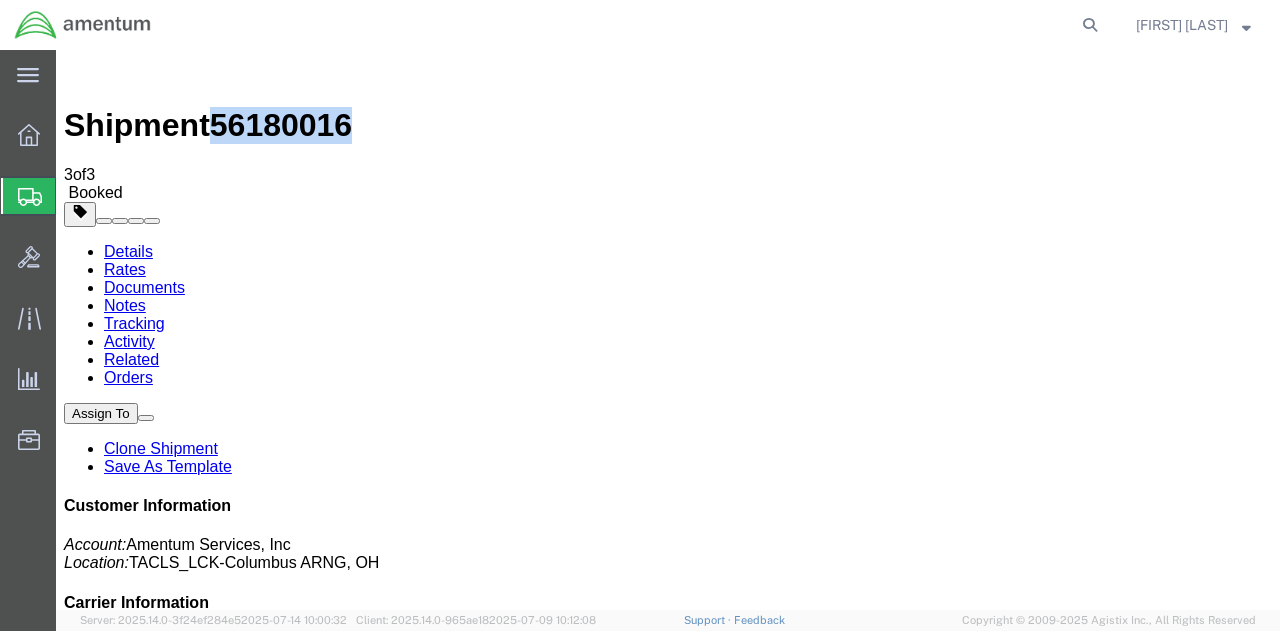 drag, startPoint x: 332, startPoint y: 75, endPoint x: 228, endPoint y: 76, distance: 104.00481 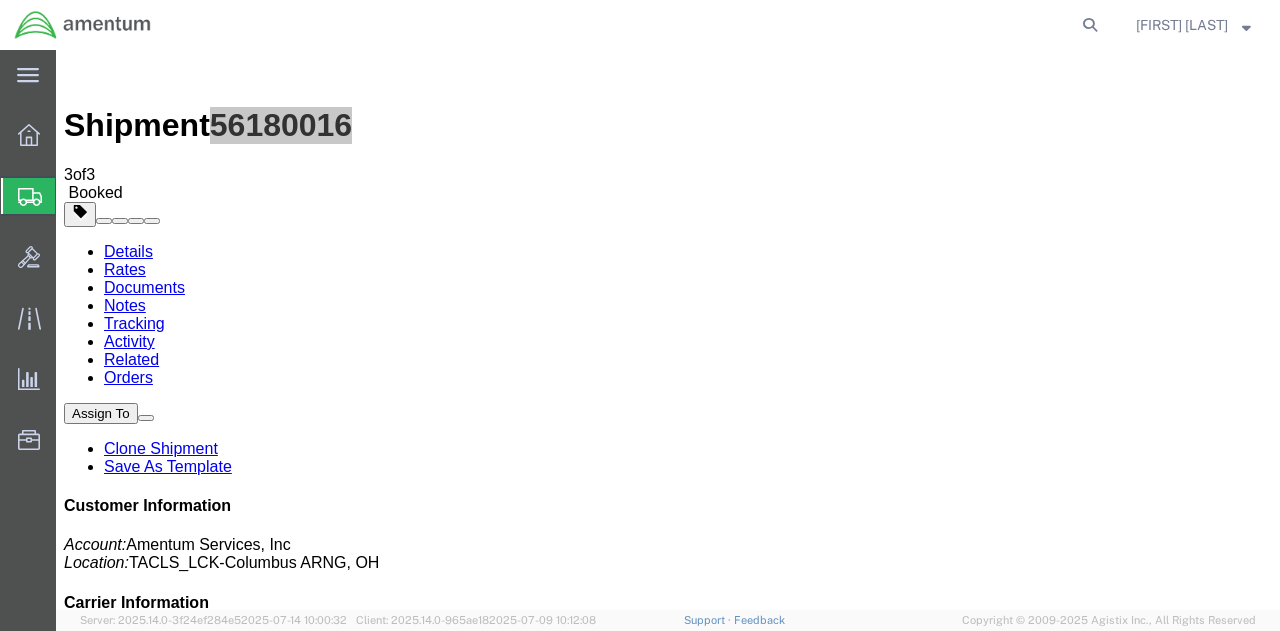 click 